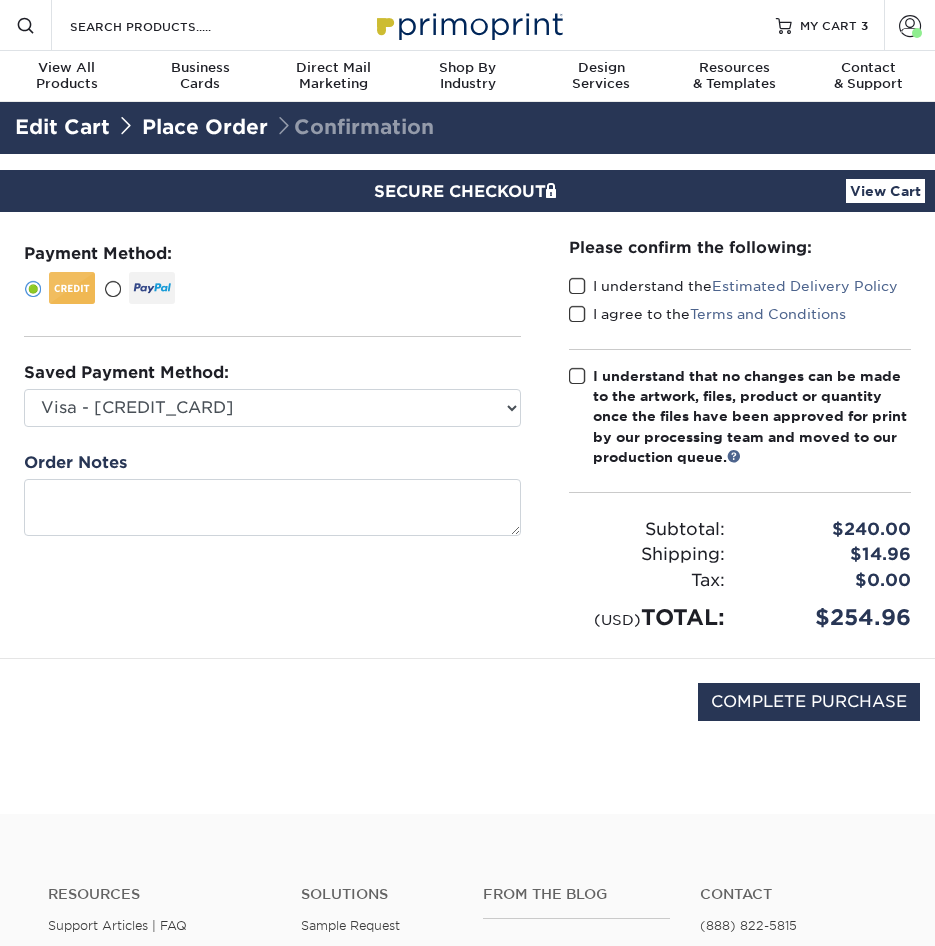 scroll, scrollTop: 0, scrollLeft: 0, axis: both 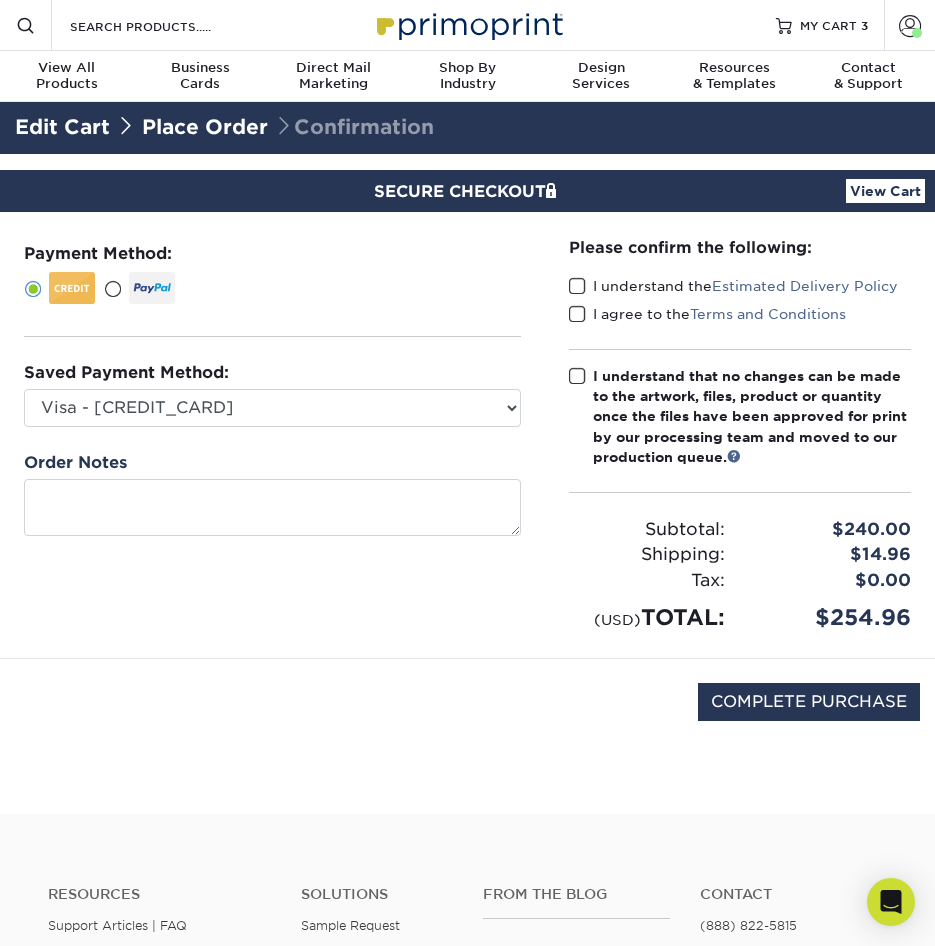 click on "COMPLETE PURCHASE" at bounding box center (467, 712) 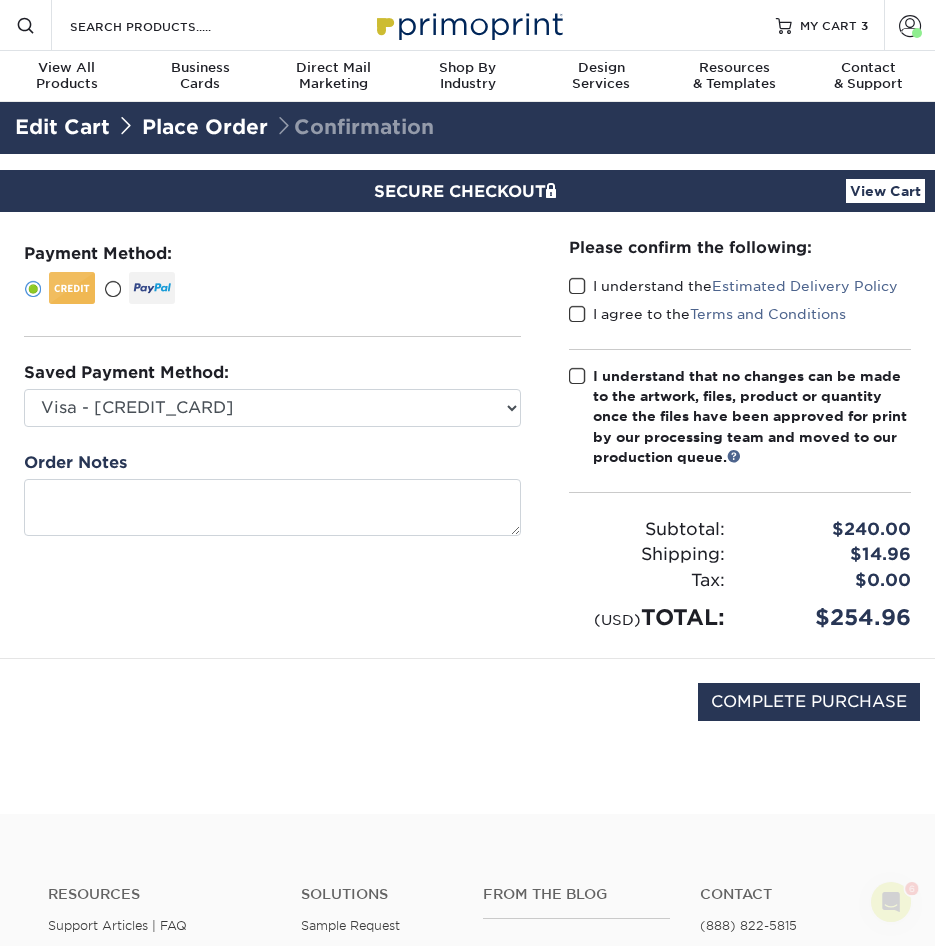 scroll, scrollTop: 0, scrollLeft: 0, axis: both 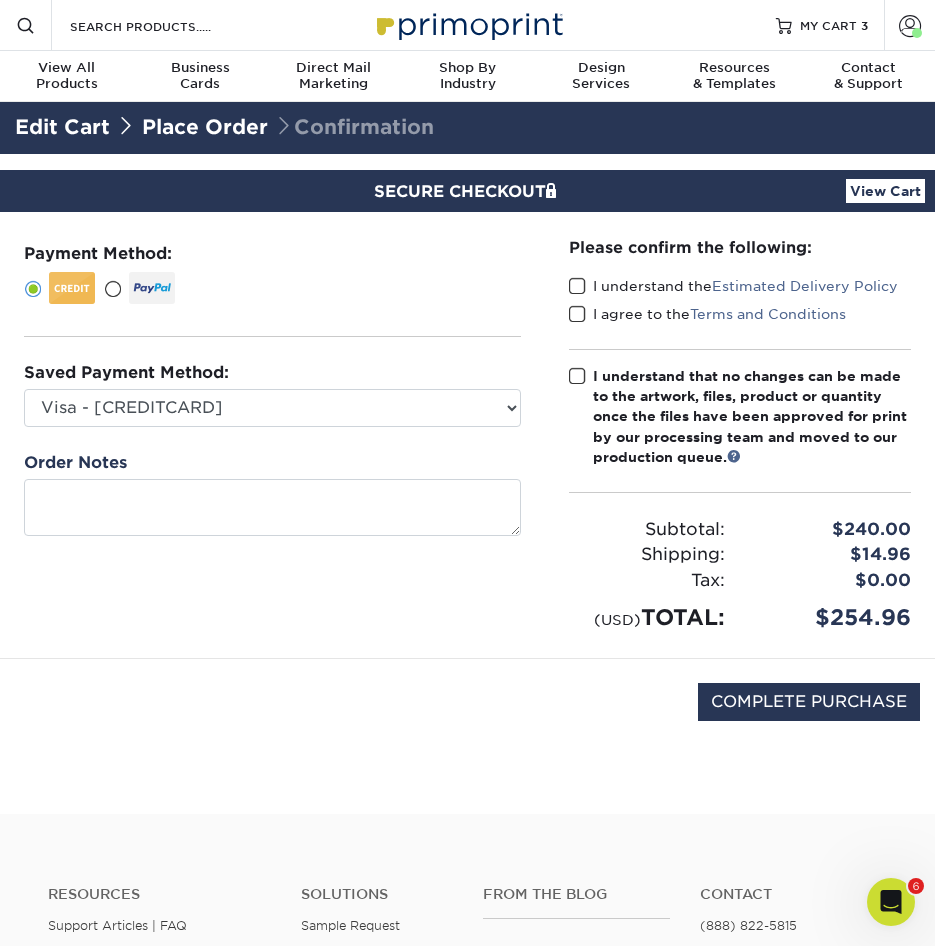 click on "Edit Cart" at bounding box center [62, 127] 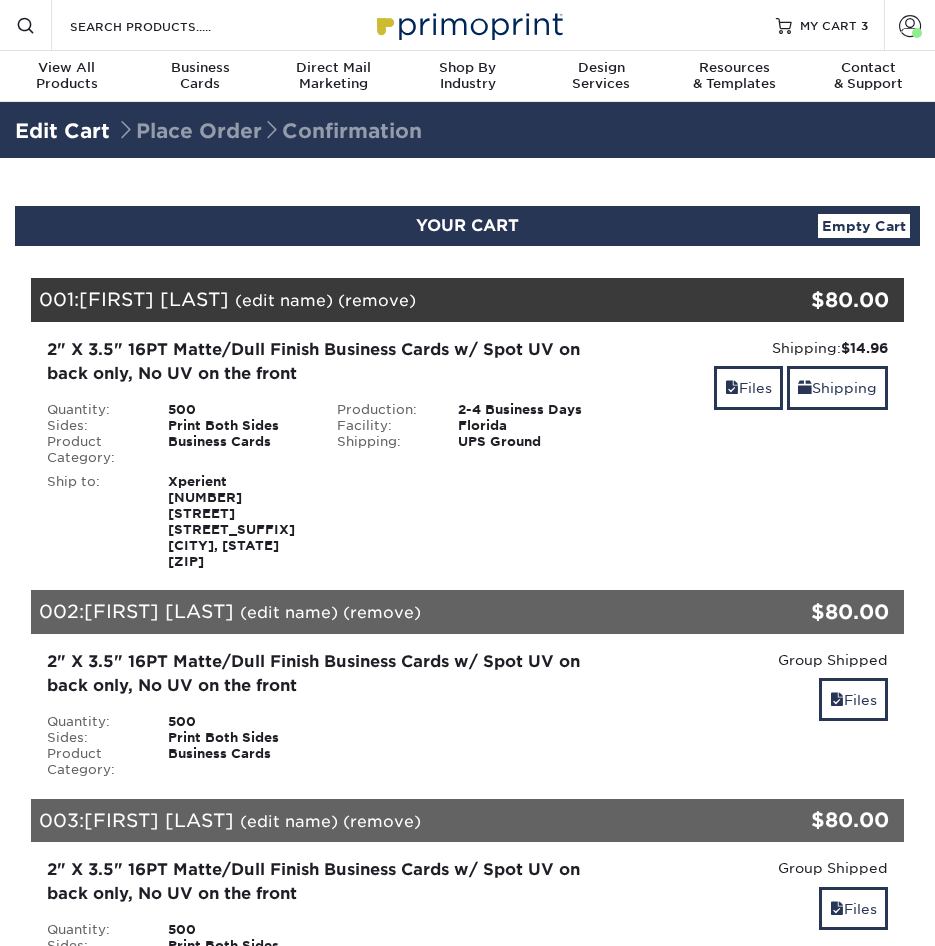 scroll, scrollTop: 0, scrollLeft: 0, axis: both 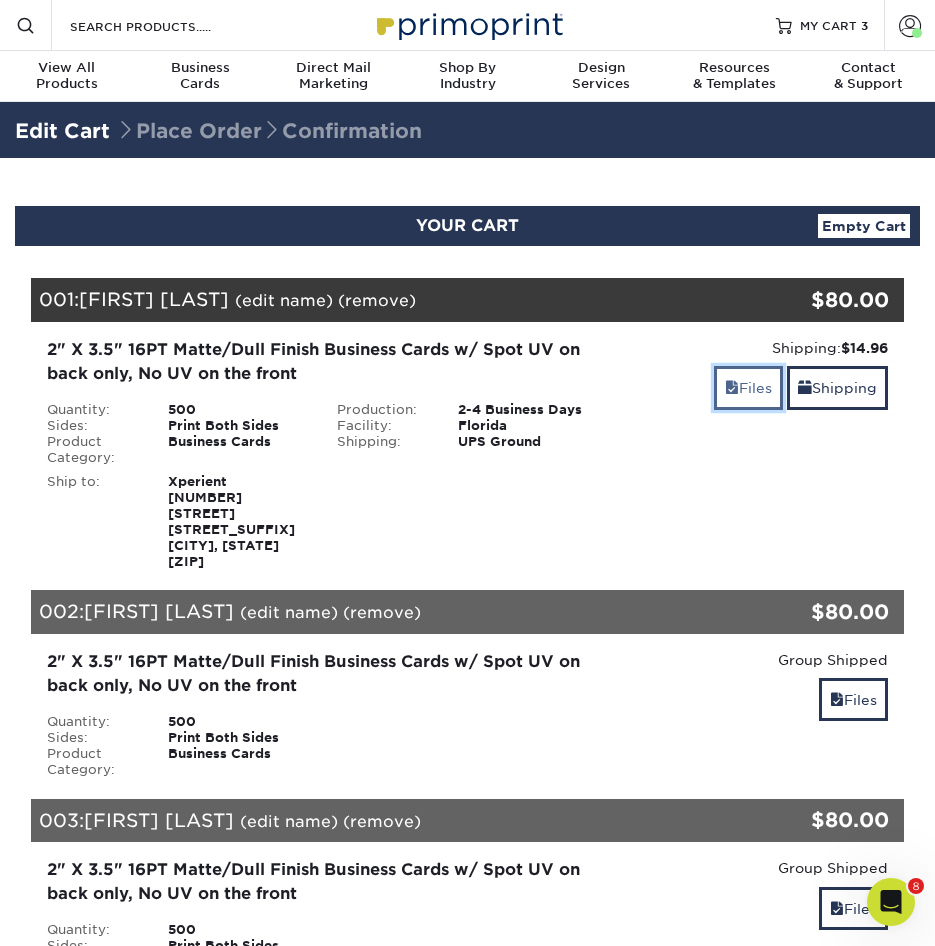 click on "Files" at bounding box center [748, 387] 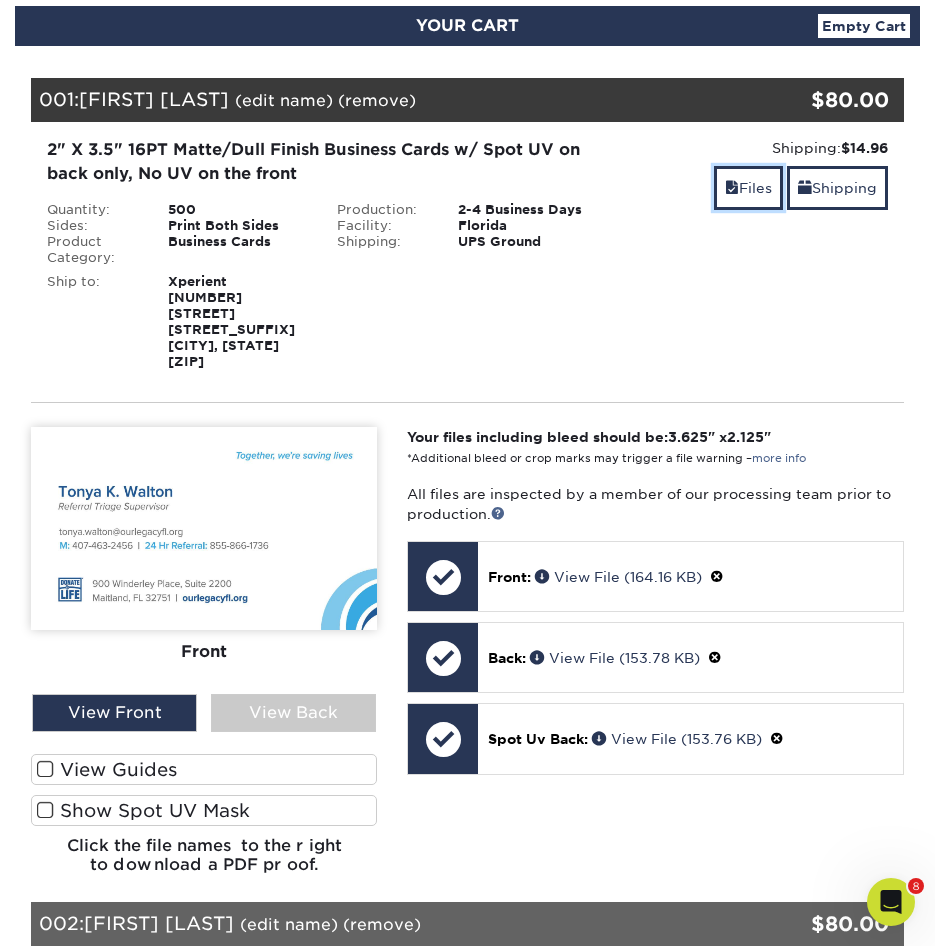 scroll, scrollTop: 300, scrollLeft: 0, axis: vertical 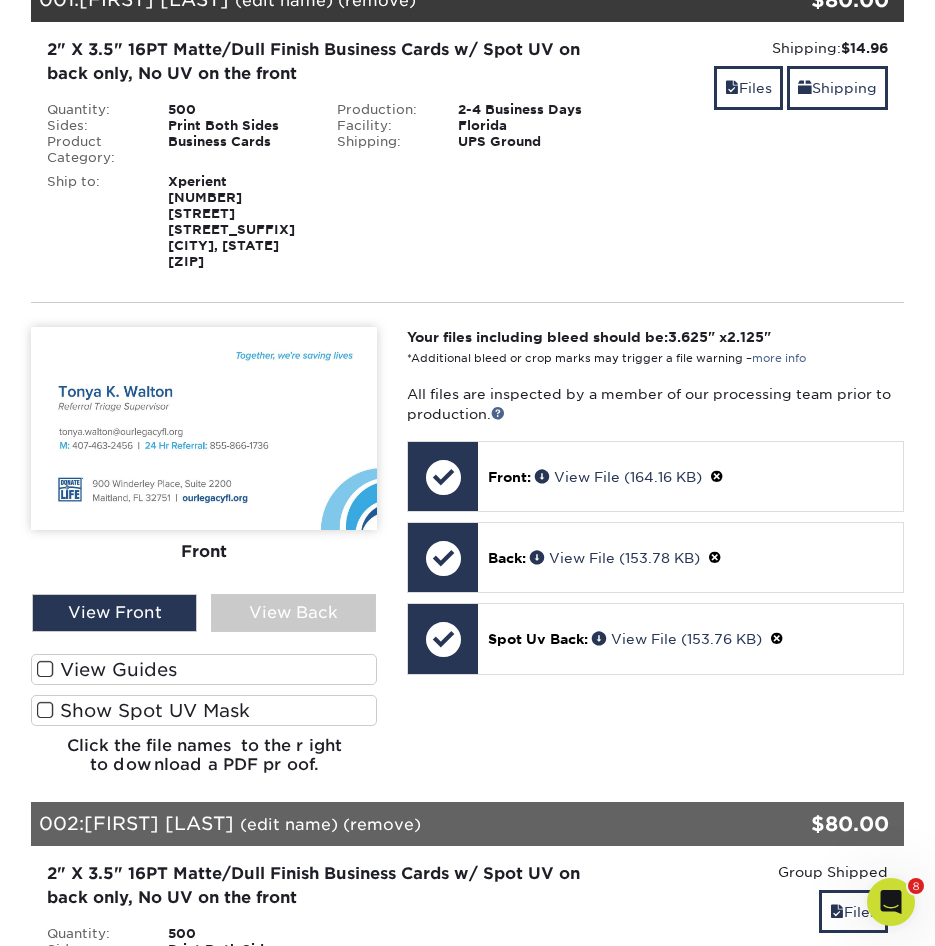 click on "Show Spot UV Mask" at bounding box center (204, 710) 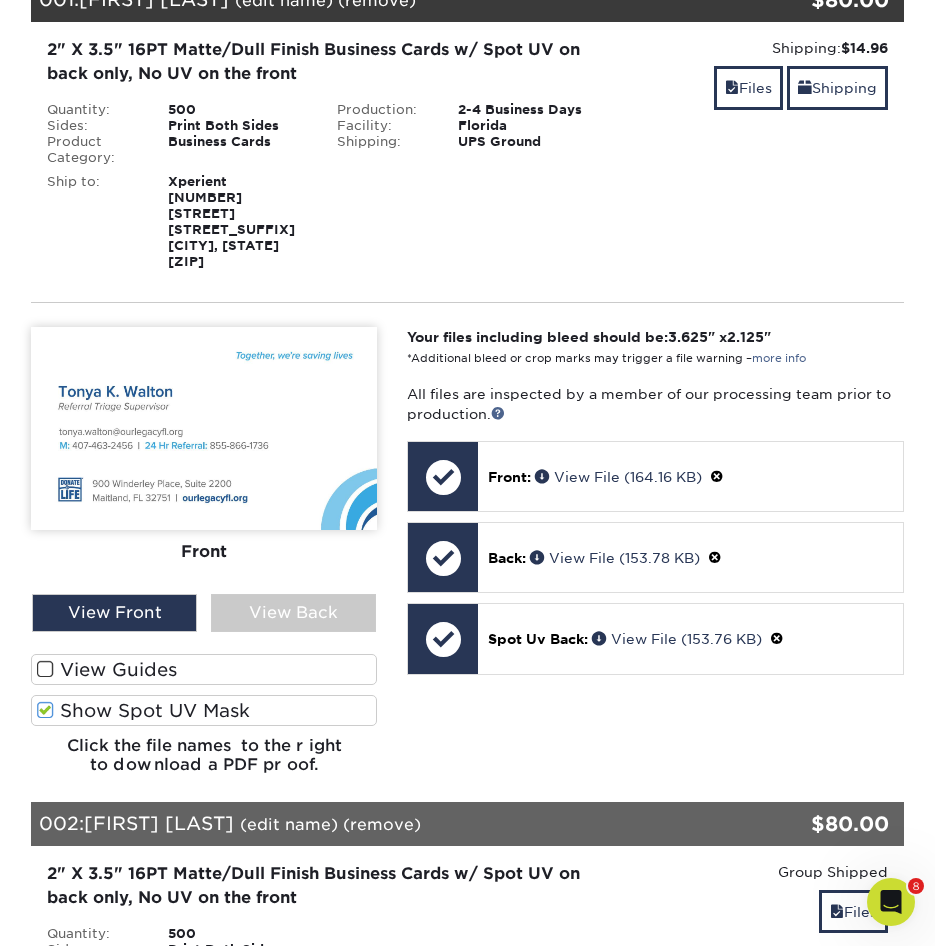 click at bounding box center [45, 710] 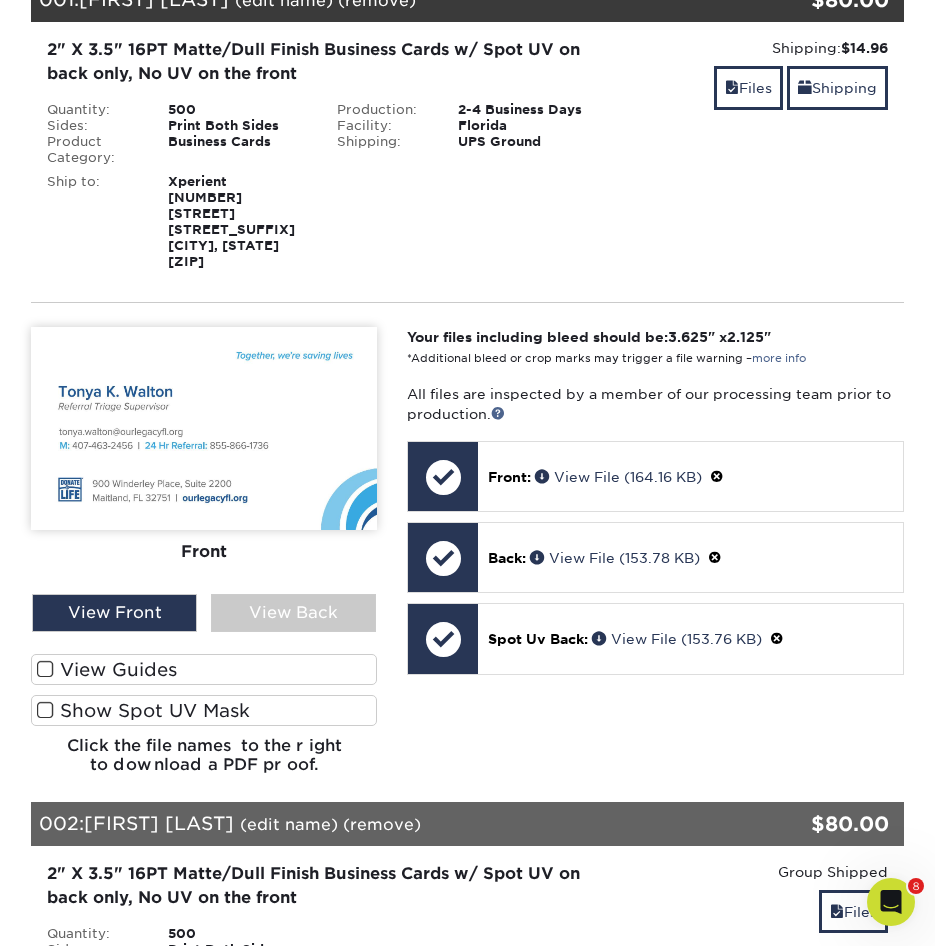 click at bounding box center [45, 710] 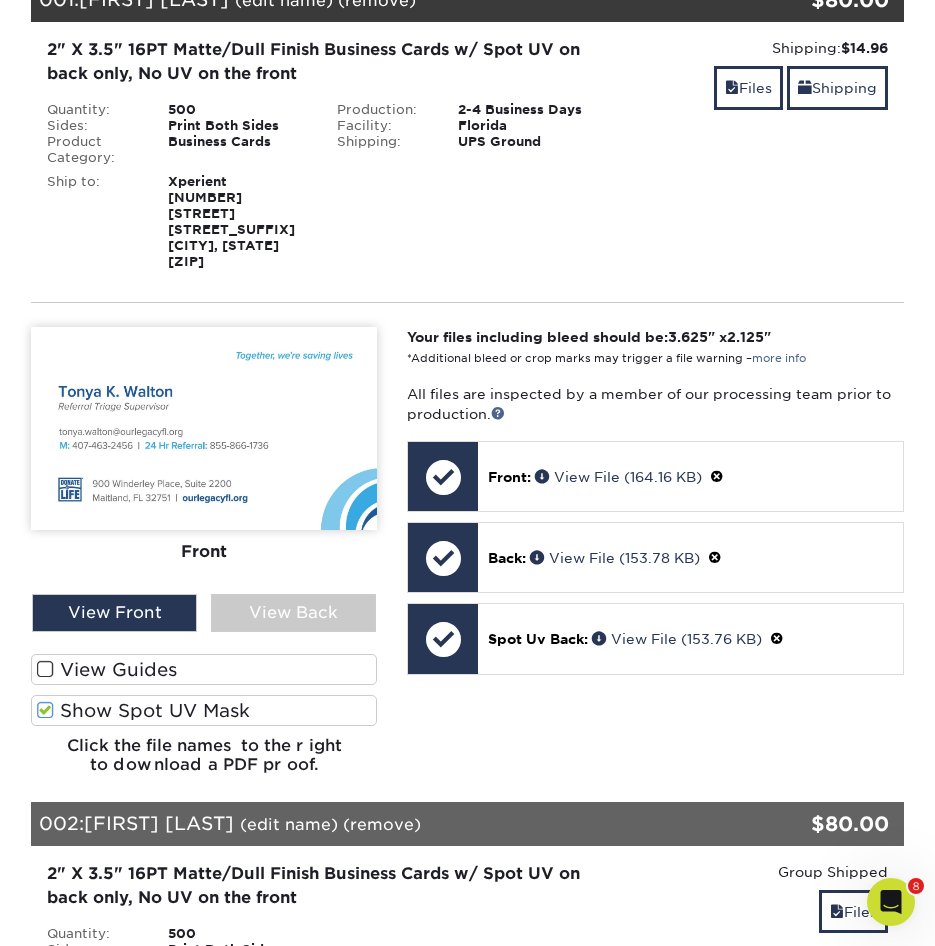 click at bounding box center [45, 669] 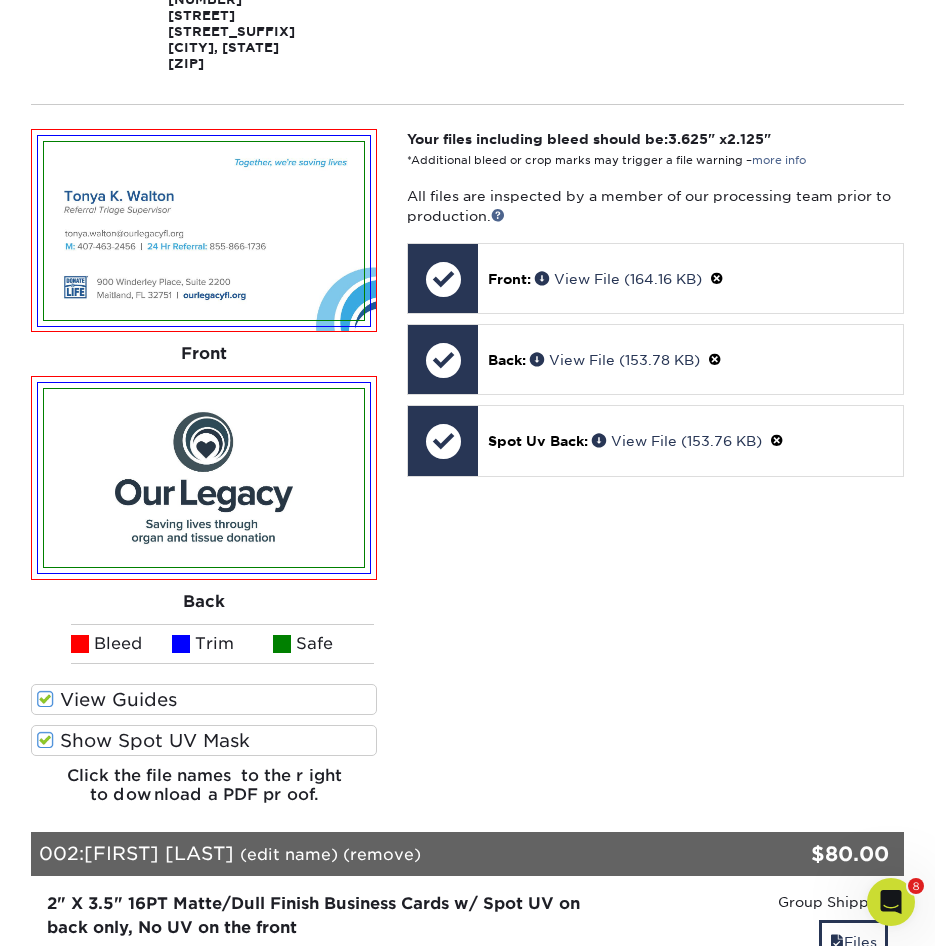 scroll, scrollTop: 500, scrollLeft: 0, axis: vertical 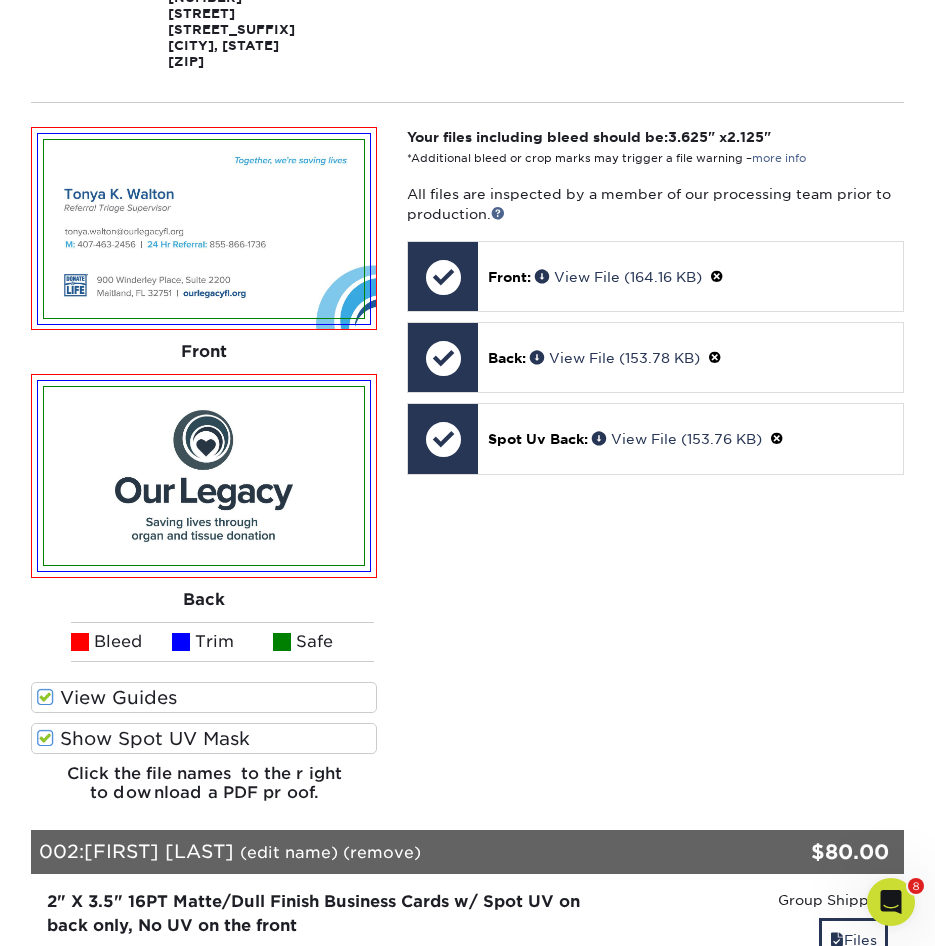 click at bounding box center (45, 738) 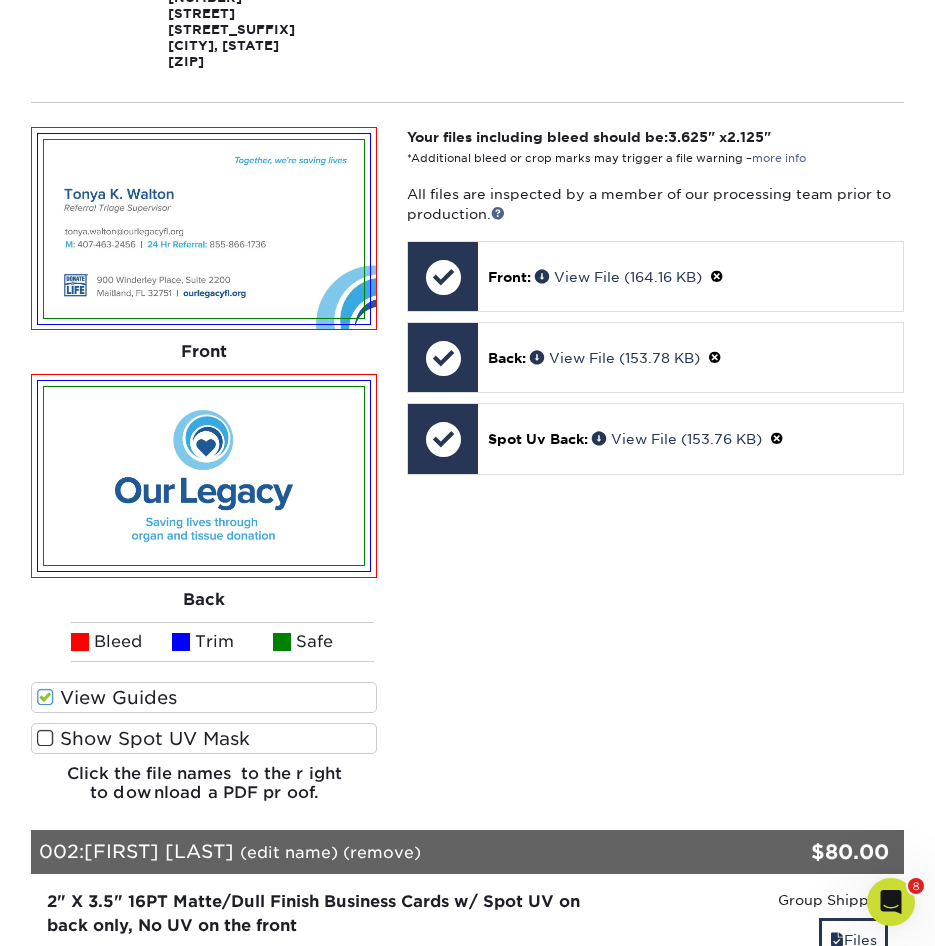 click at bounding box center [45, 738] 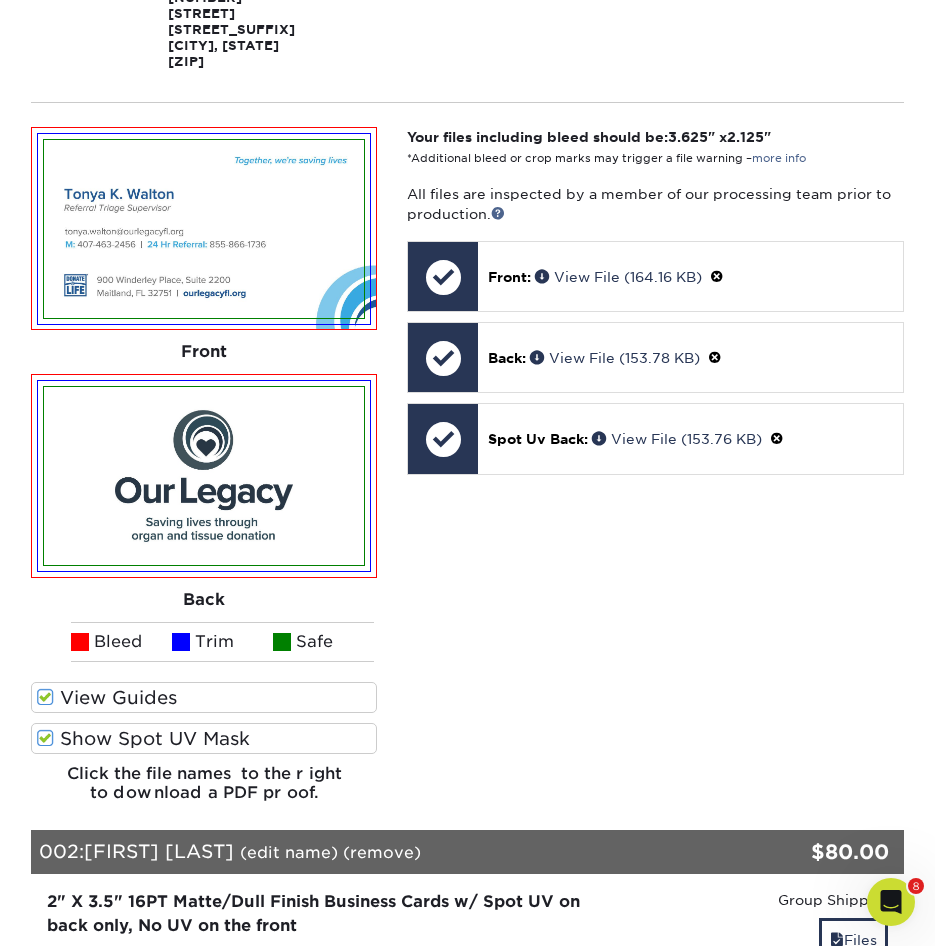 click at bounding box center (45, 738) 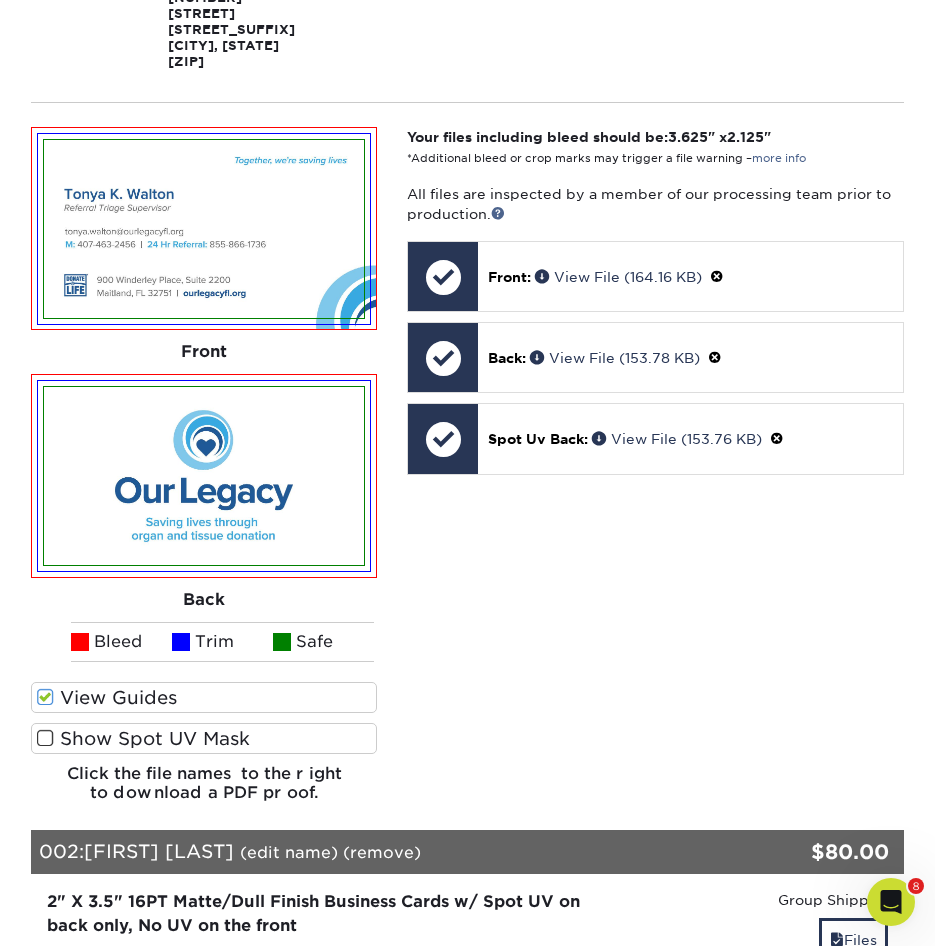 click at bounding box center [45, 738] 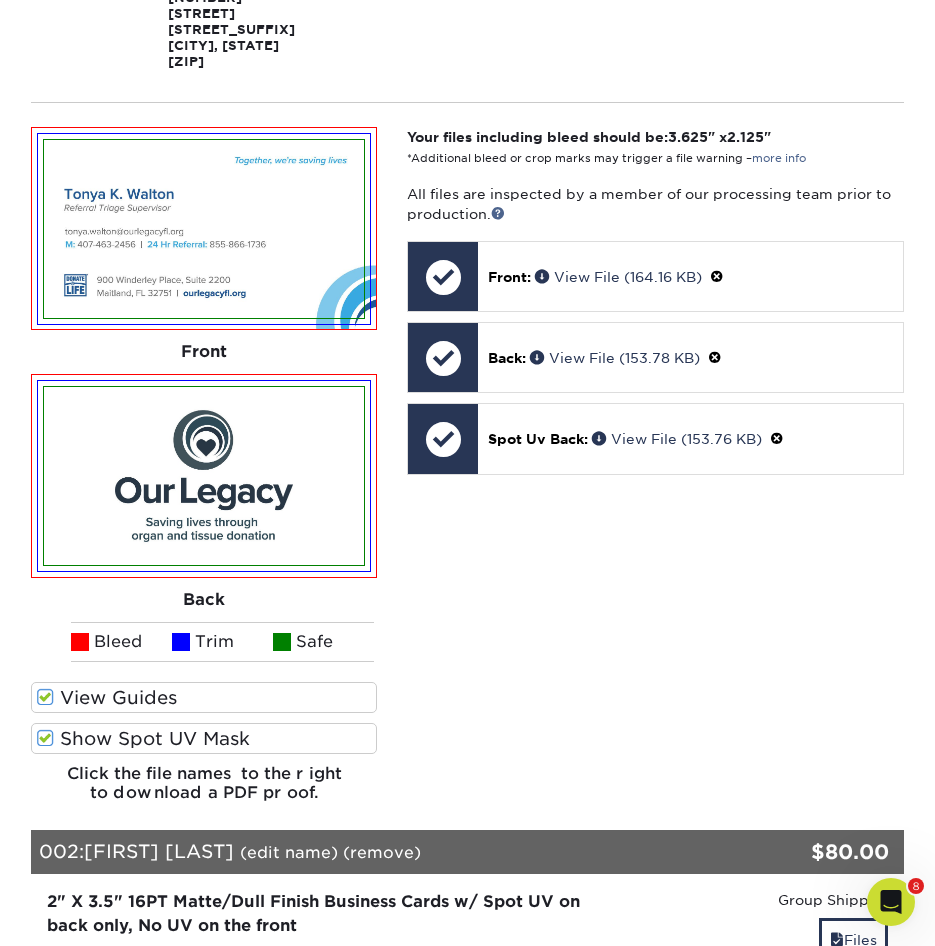 click at bounding box center (45, 738) 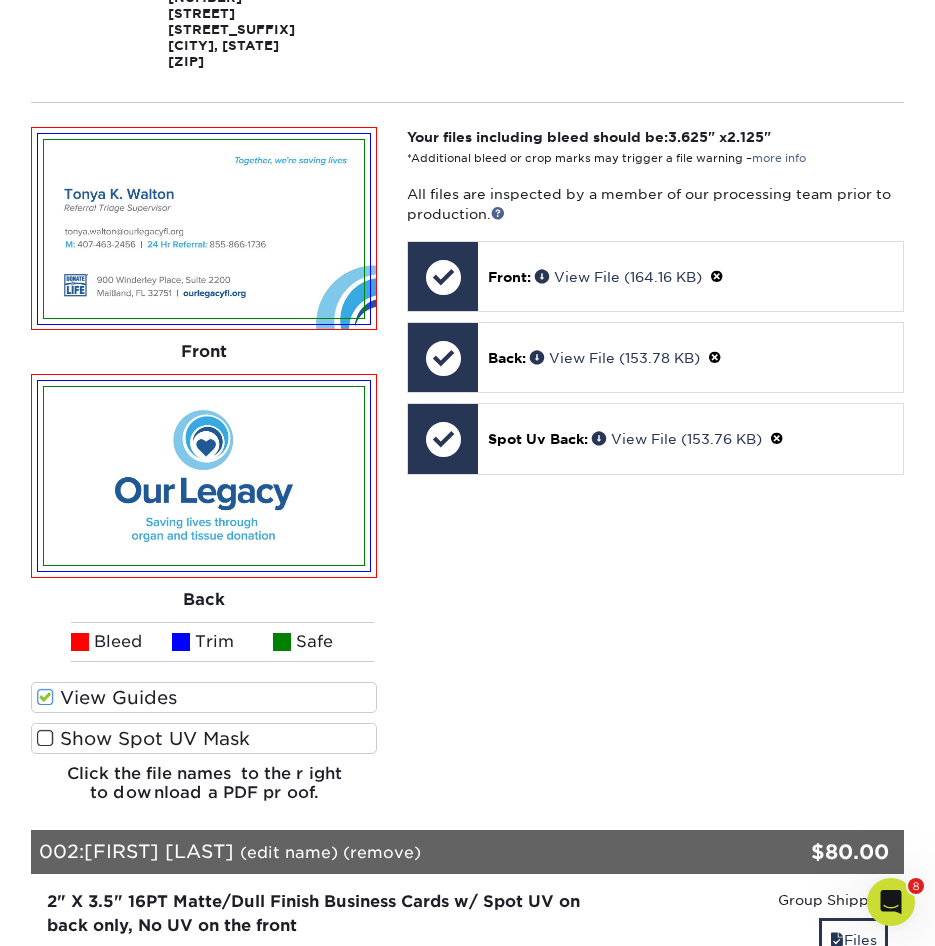click at bounding box center (45, 738) 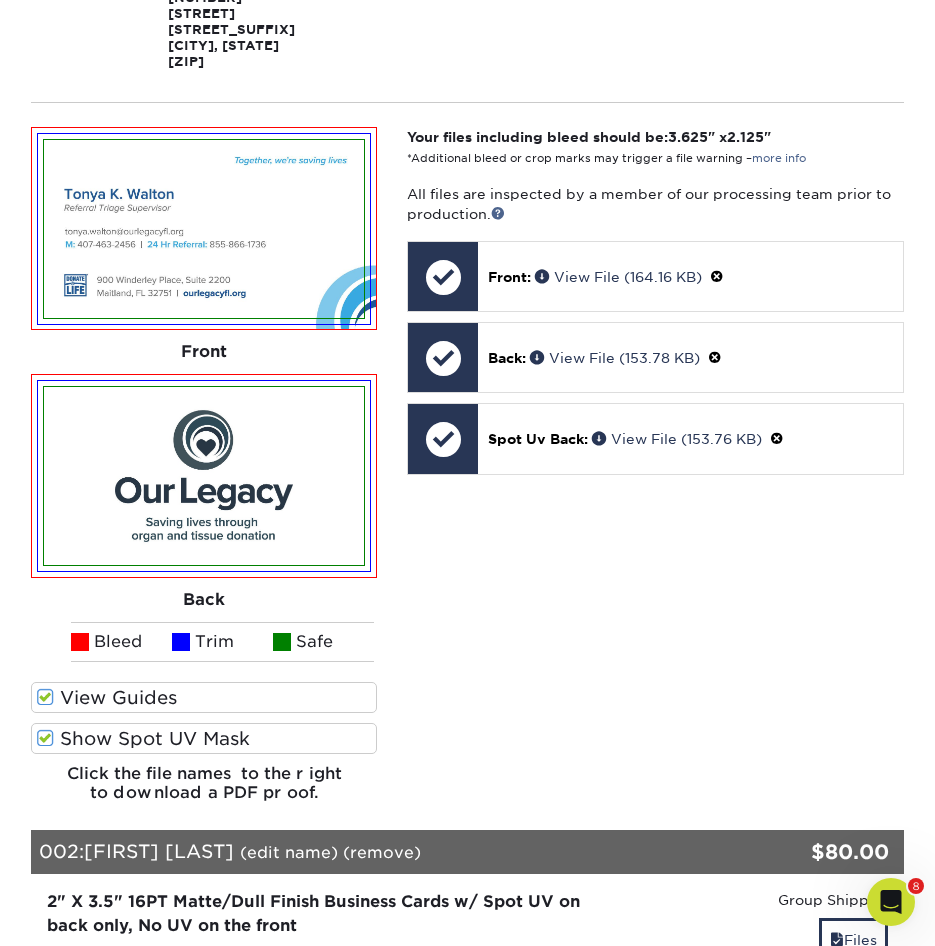 click at bounding box center [45, 738] 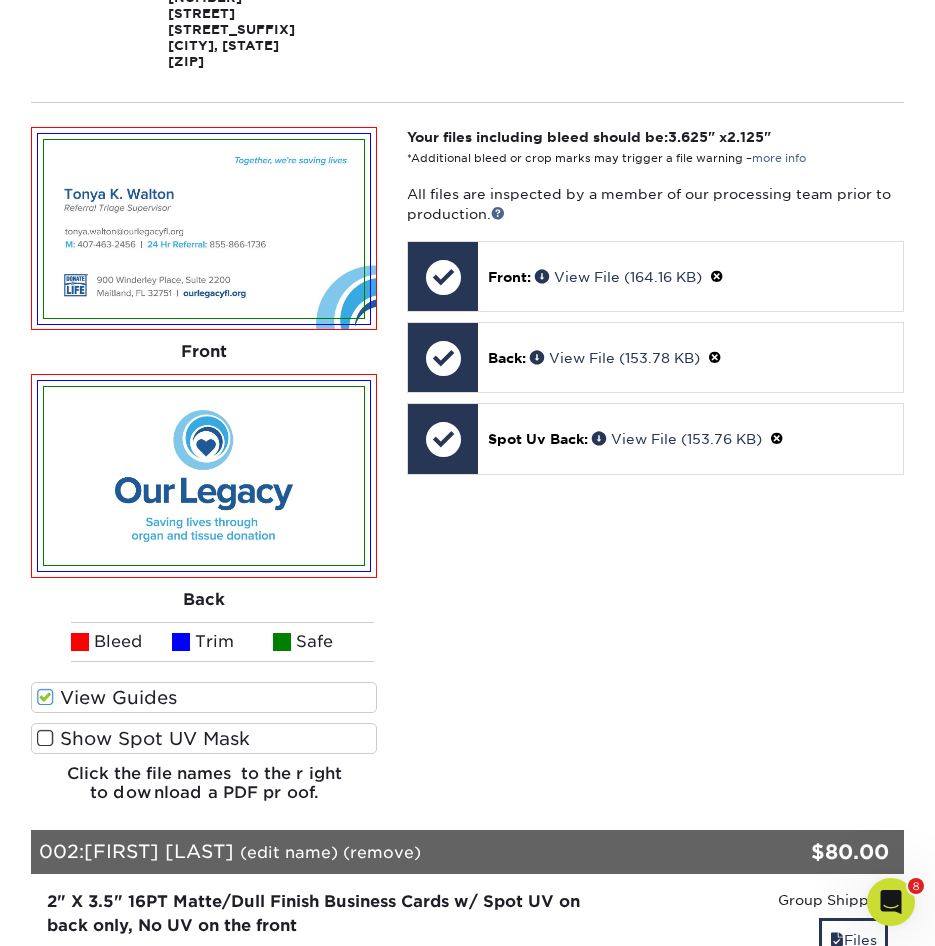 click at bounding box center [45, 738] 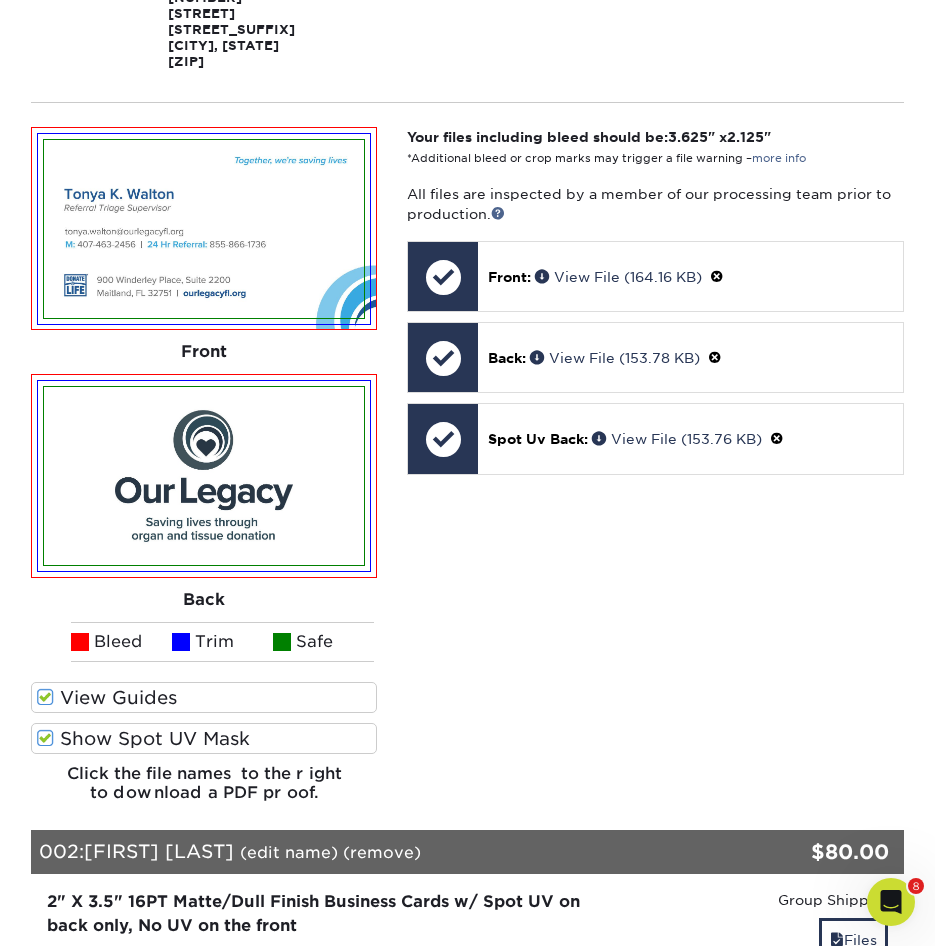 click at bounding box center (45, 738) 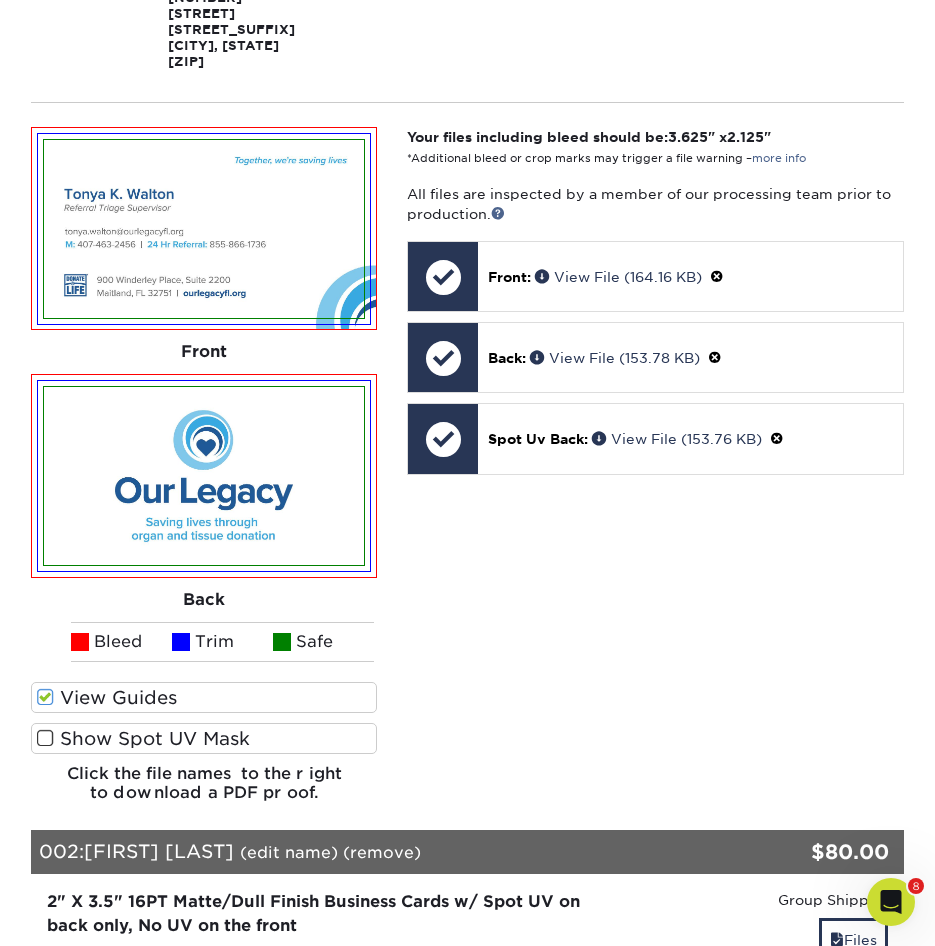 click on "Your files including bleed should be:  3.625 " x  2.125 "
*Additional bleed or crop marks may trigger a file warning –  more info
All files are inspected by a member of our processing team prior to production.
Front: Click to select or drag and drop the file here.
Choose file
Front:   valery-bcd-front.tiff
0%
Front:    front-set1.pdf" at bounding box center (655, 472) 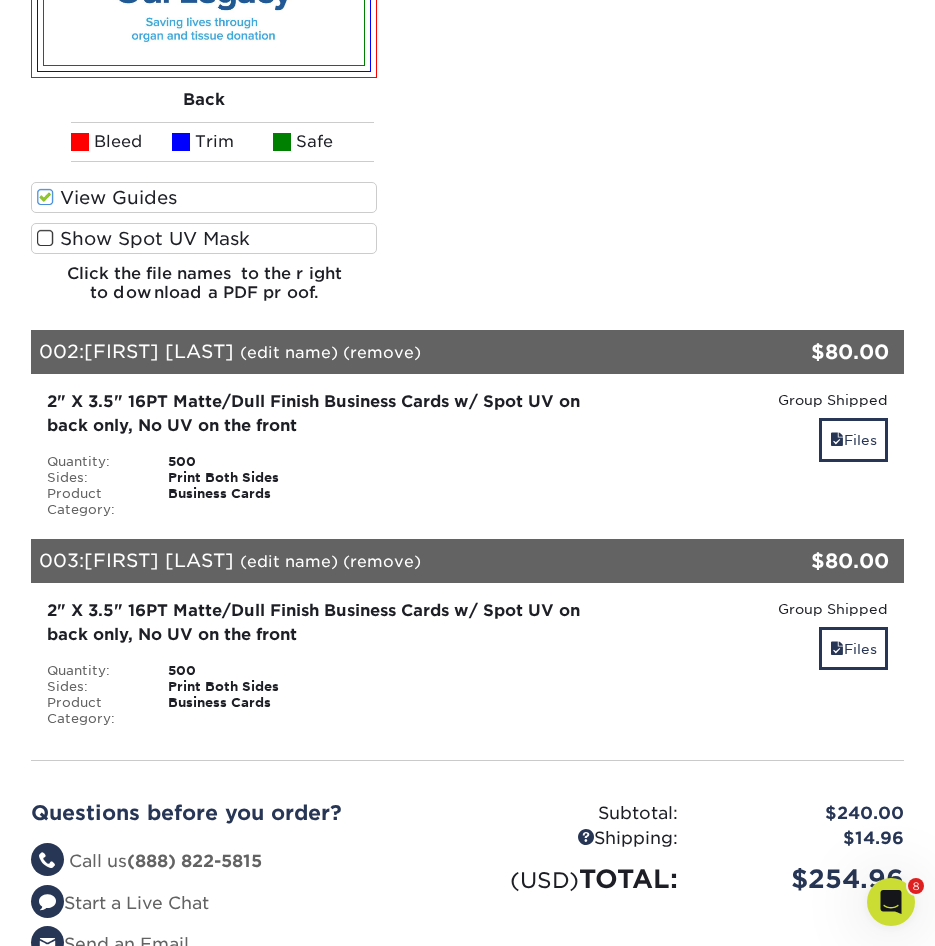 scroll, scrollTop: 1100, scrollLeft: 0, axis: vertical 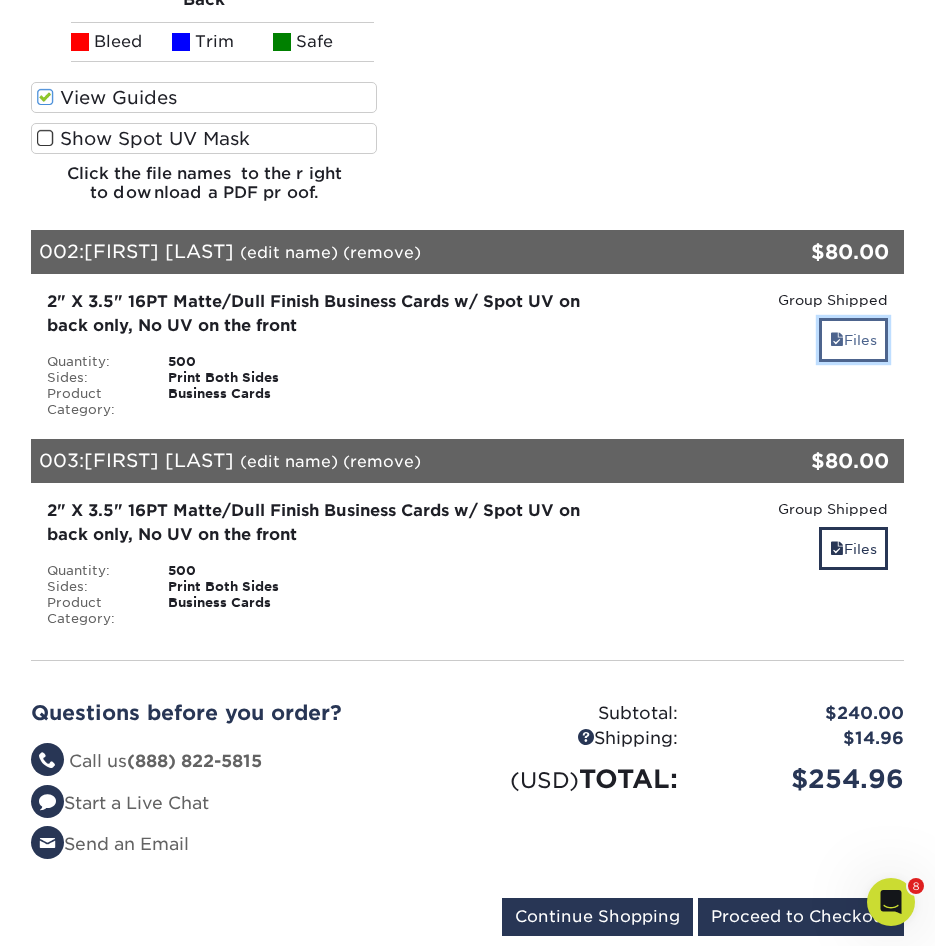 click on "Files" at bounding box center (853, 339) 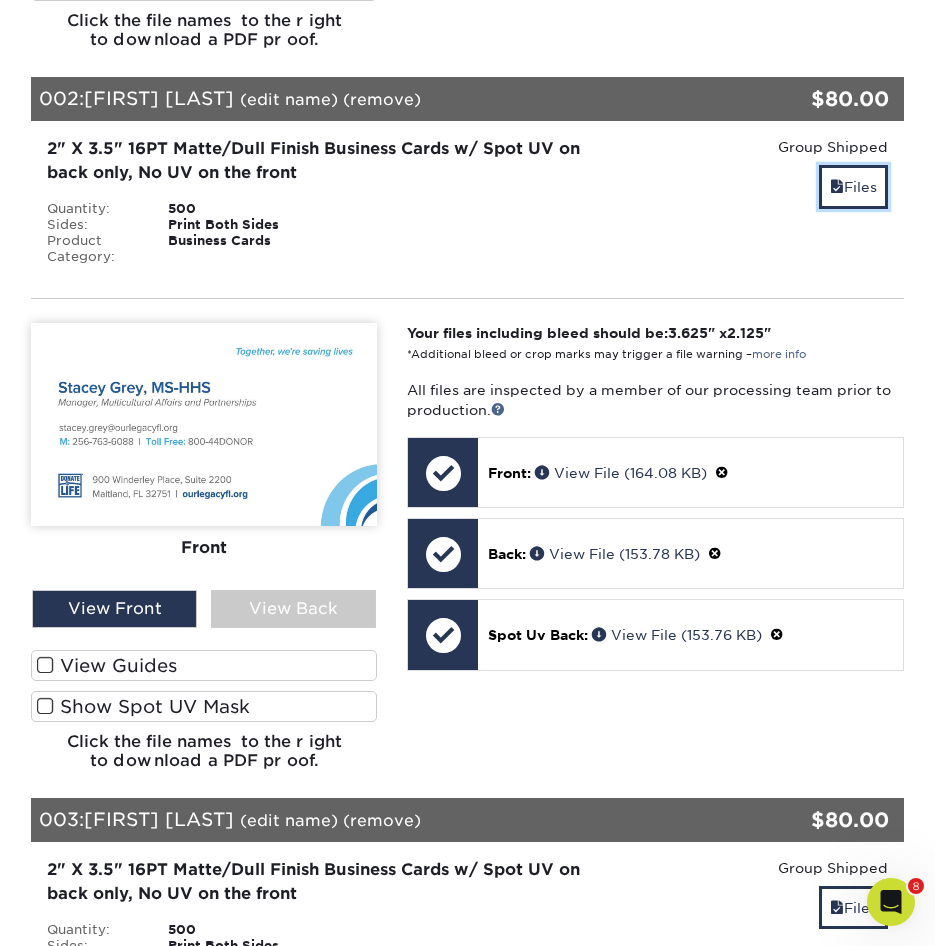 scroll, scrollTop: 1300, scrollLeft: 0, axis: vertical 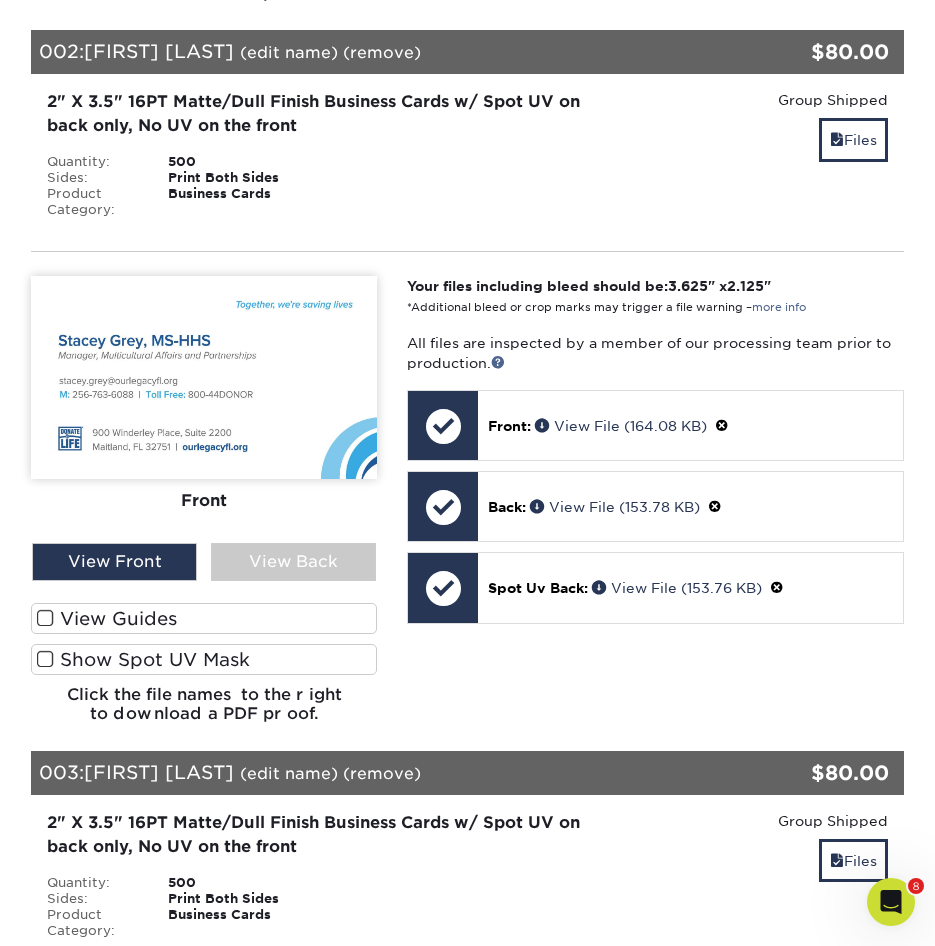 click at bounding box center [45, 618] 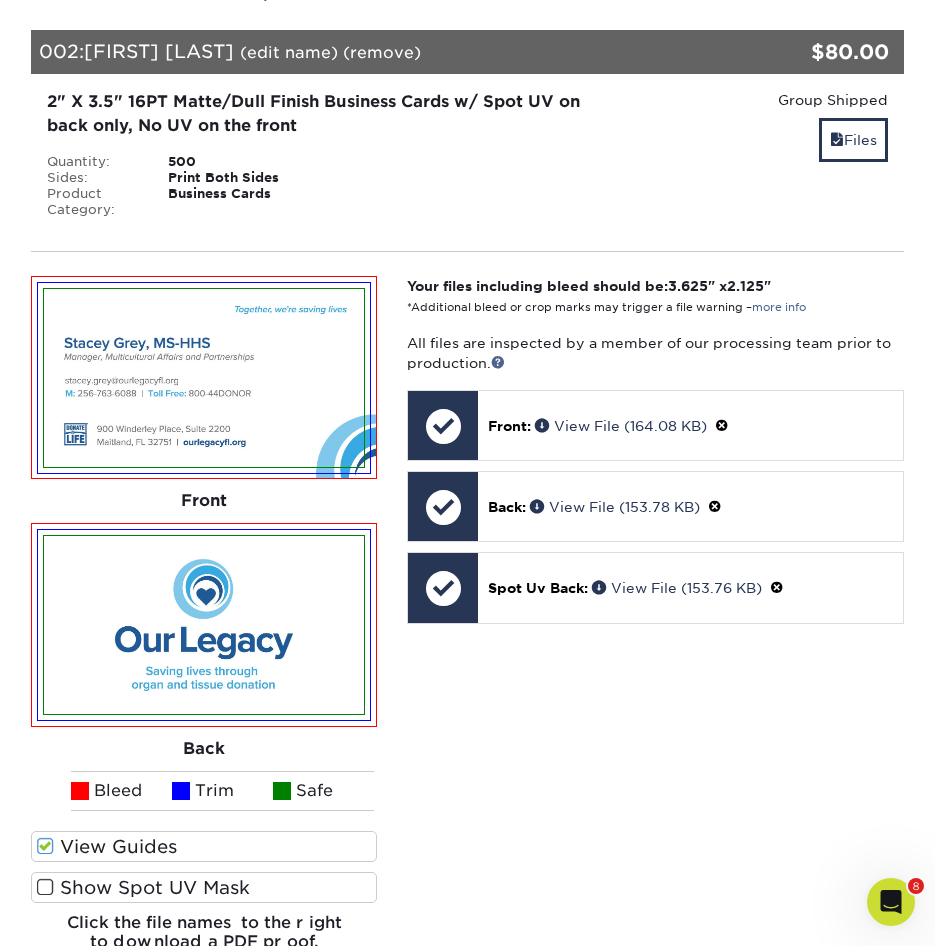 click at bounding box center [45, 887] 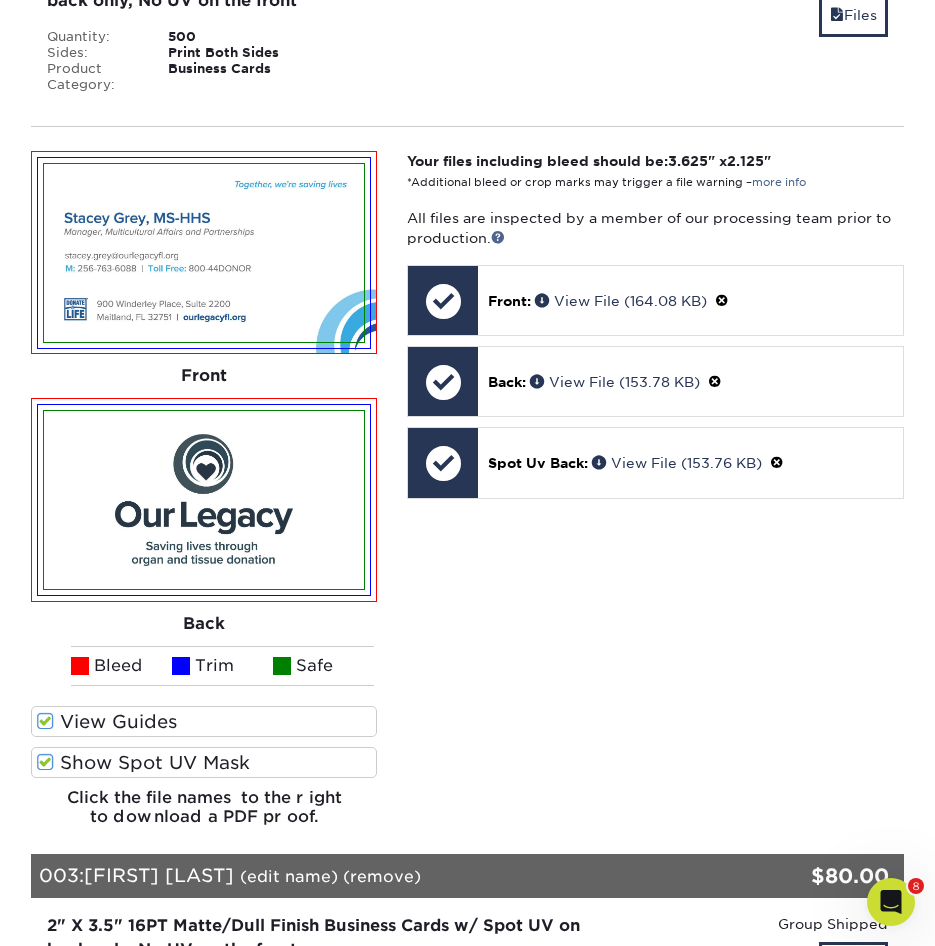 scroll, scrollTop: 1500, scrollLeft: 0, axis: vertical 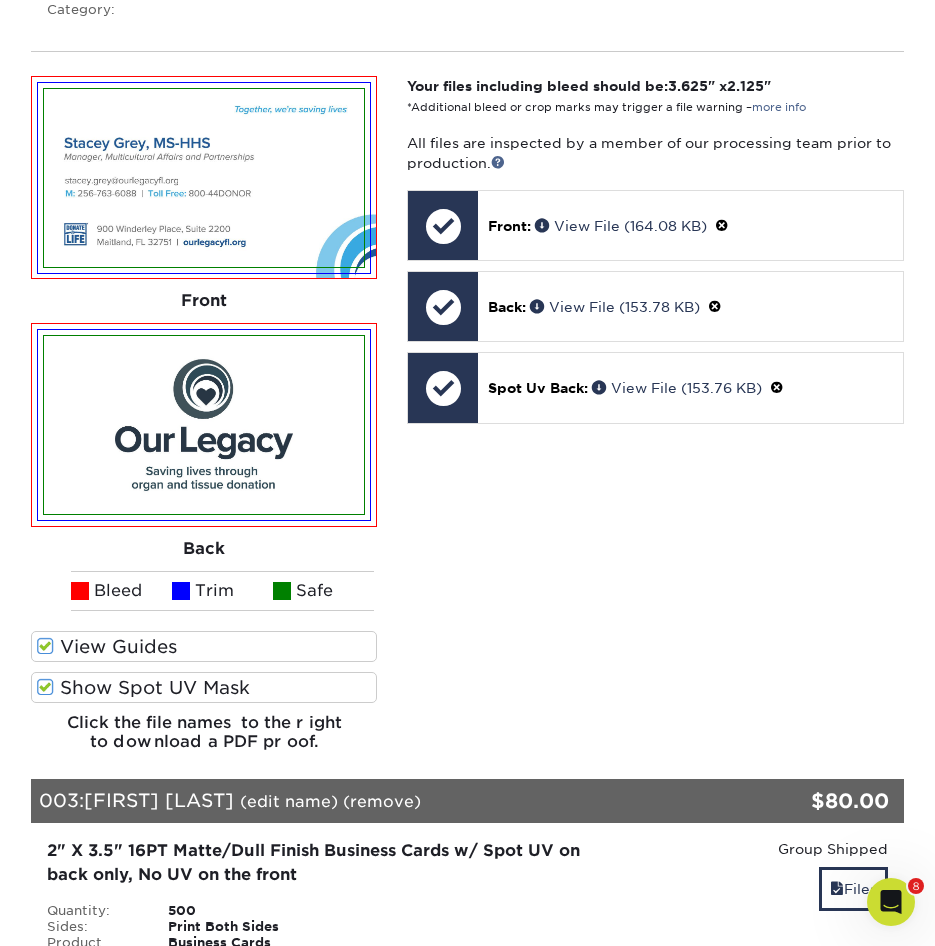 click on "Show Spot UV Mask" at bounding box center (204, 687) 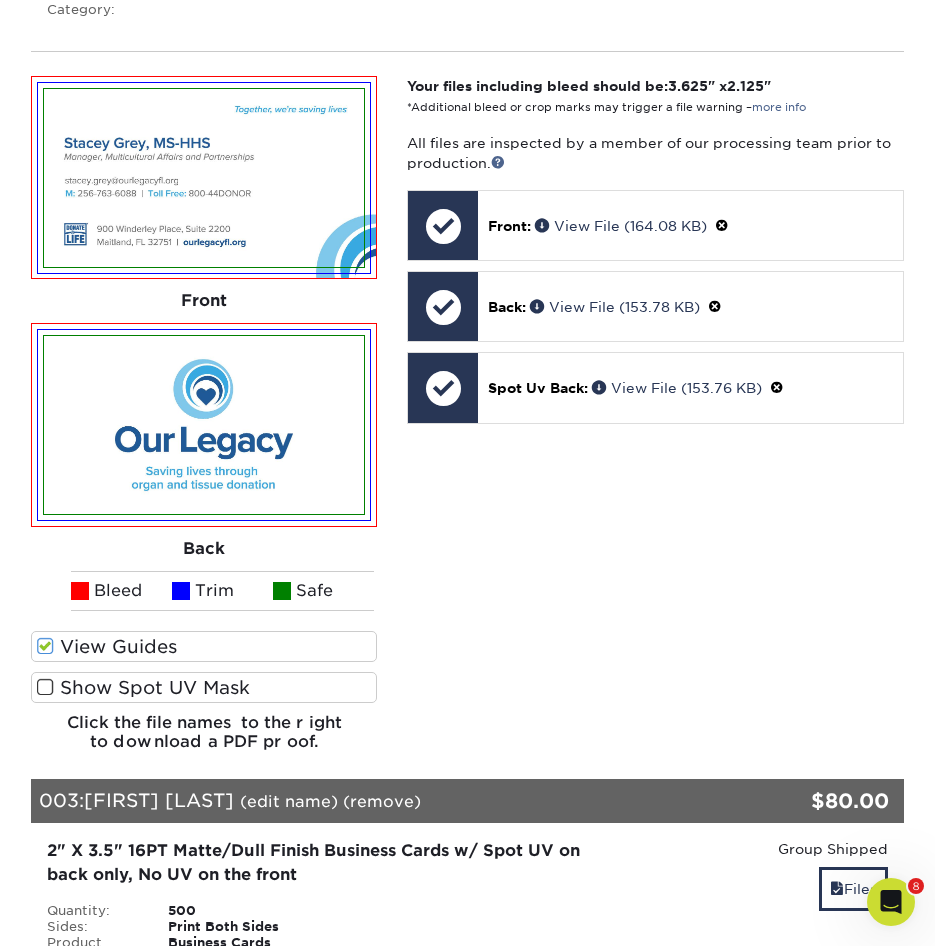 click at bounding box center (45, 687) 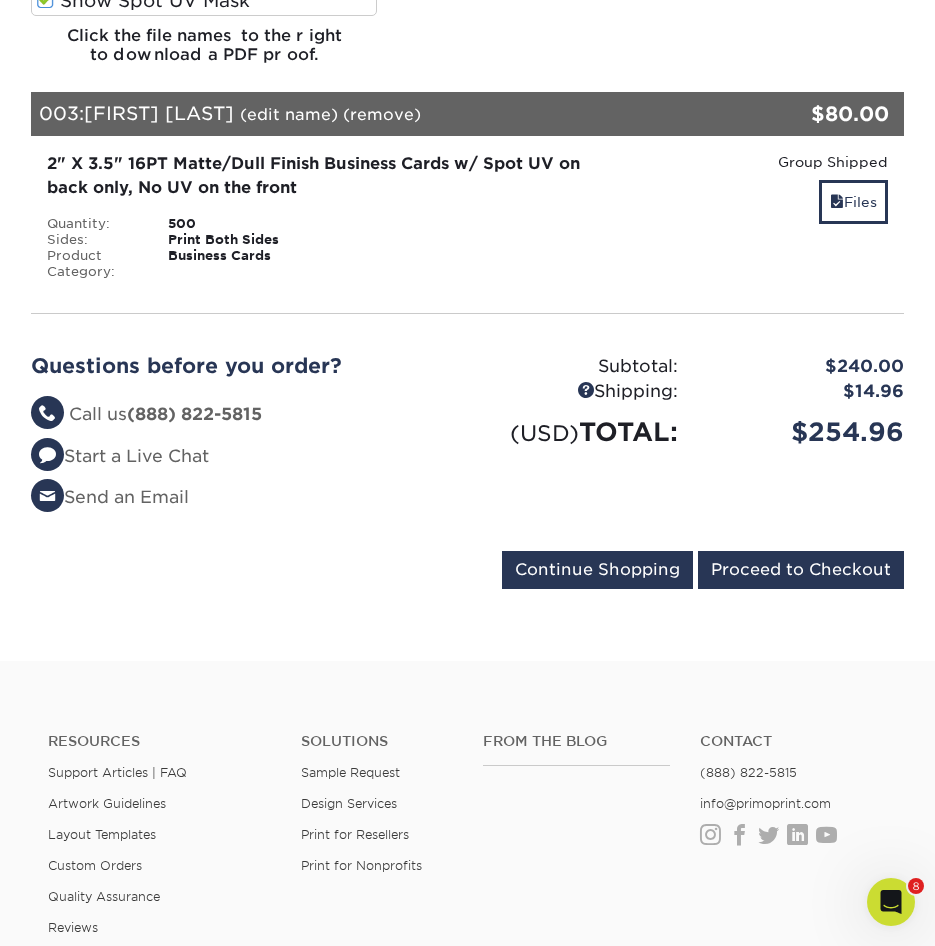 scroll, scrollTop: 2100, scrollLeft: 0, axis: vertical 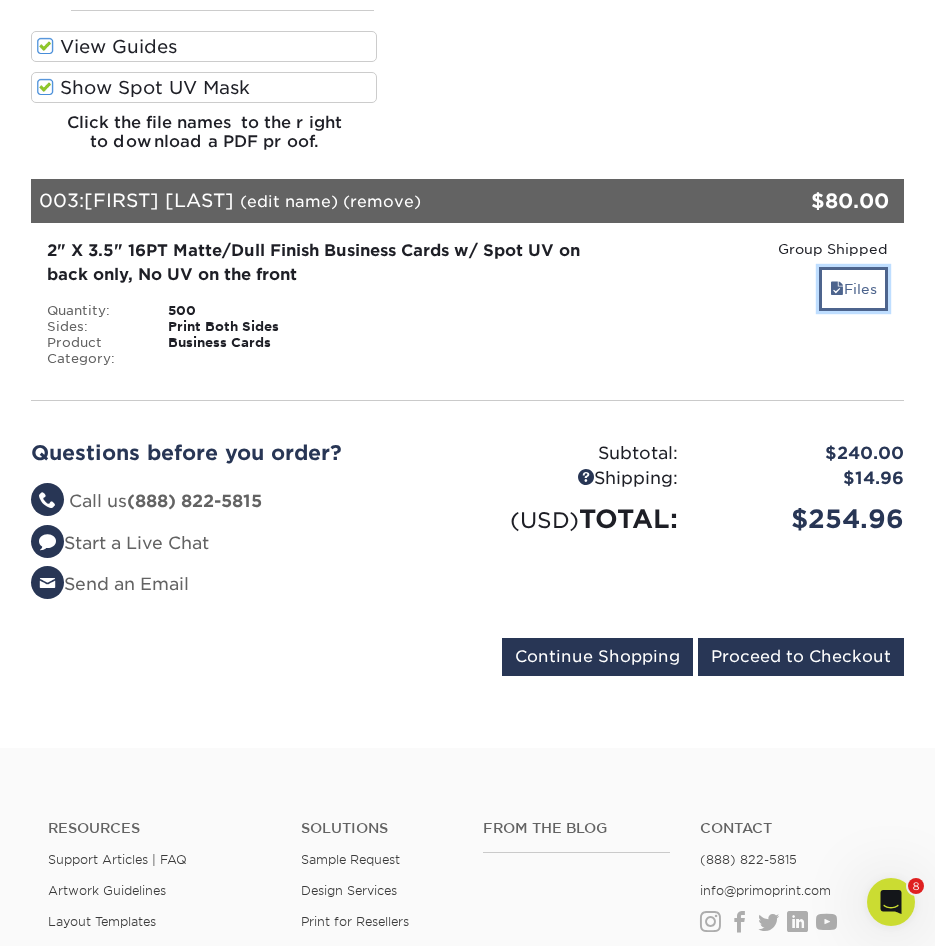 drag, startPoint x: 839, startPoint y: 268, endPoint x: 829, endPoint y: 280, distance: 15.6205 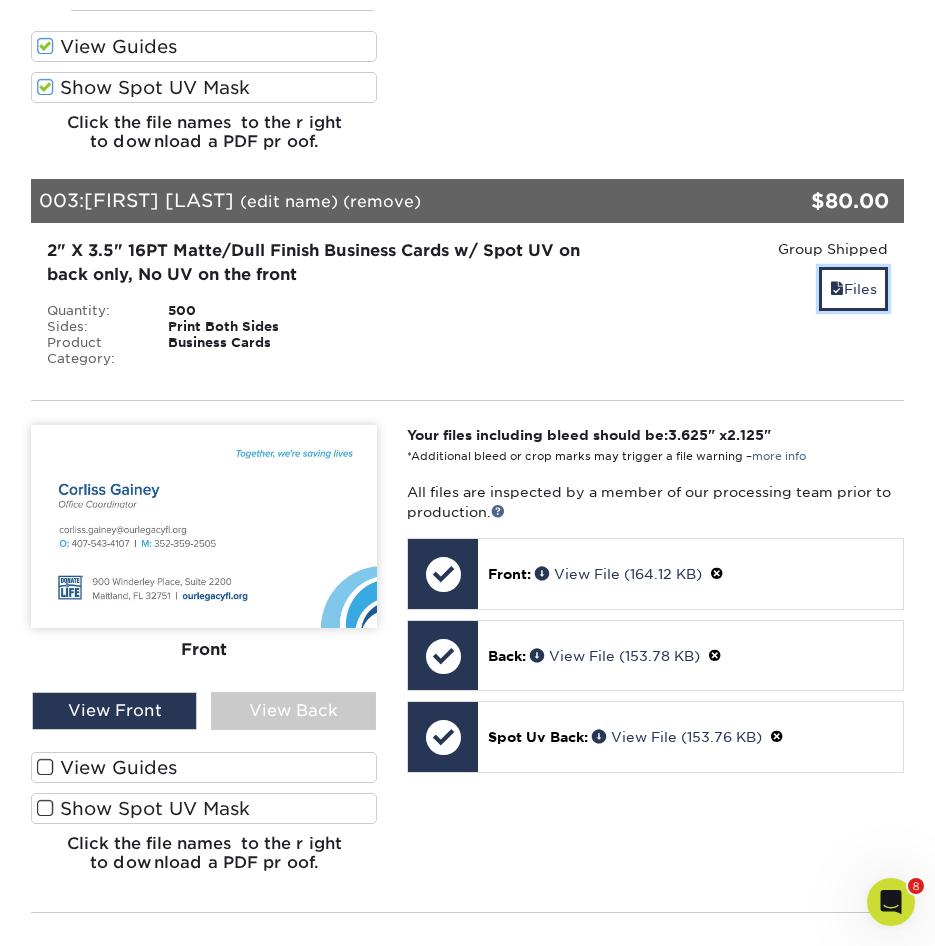 scroll, scrollTop: 2200, scrollLeft: 0, axis: vertical 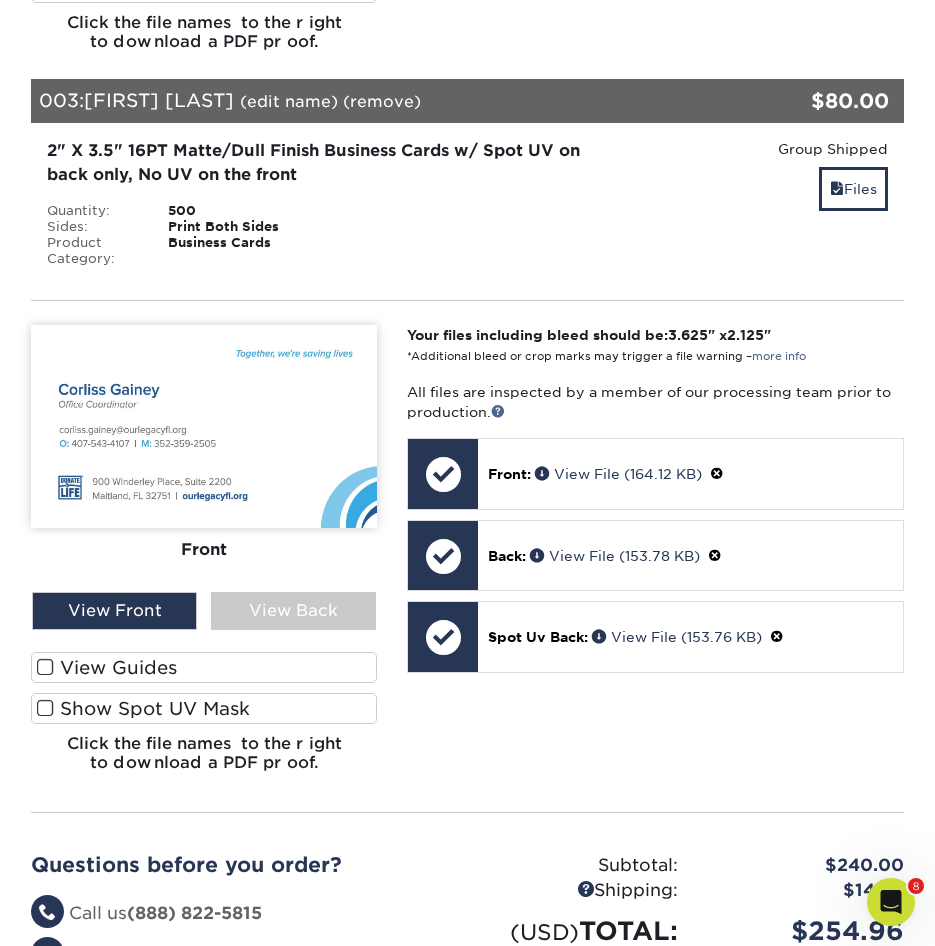 click on "View Guides" at bounding box center [204, 667] 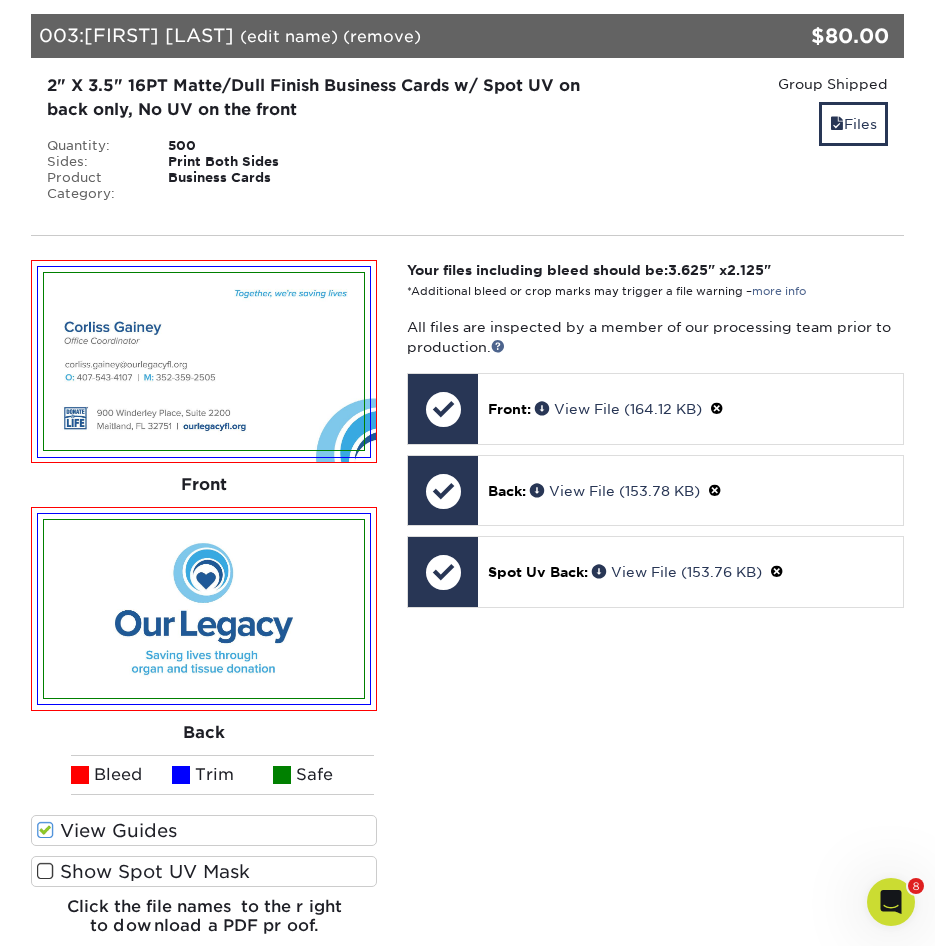 scroll, scrollTop: 2300, scrollLeft: 0, axis: vertical 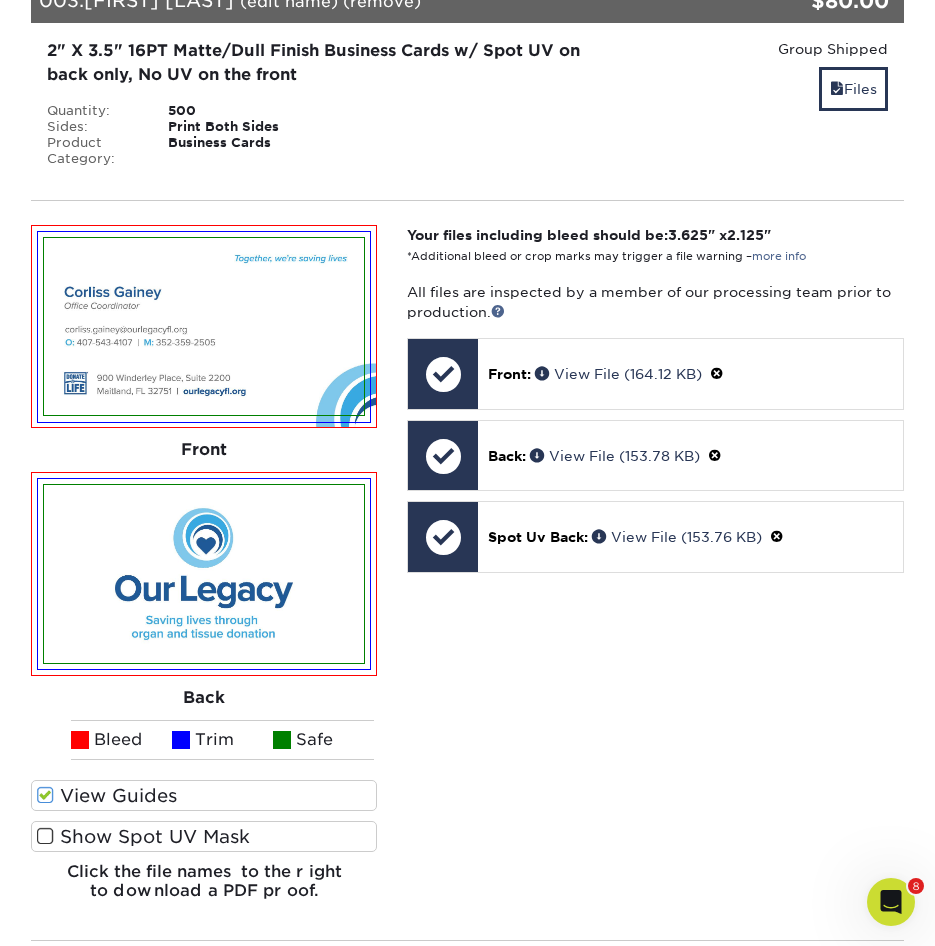 click at bounding box center (45, 836) 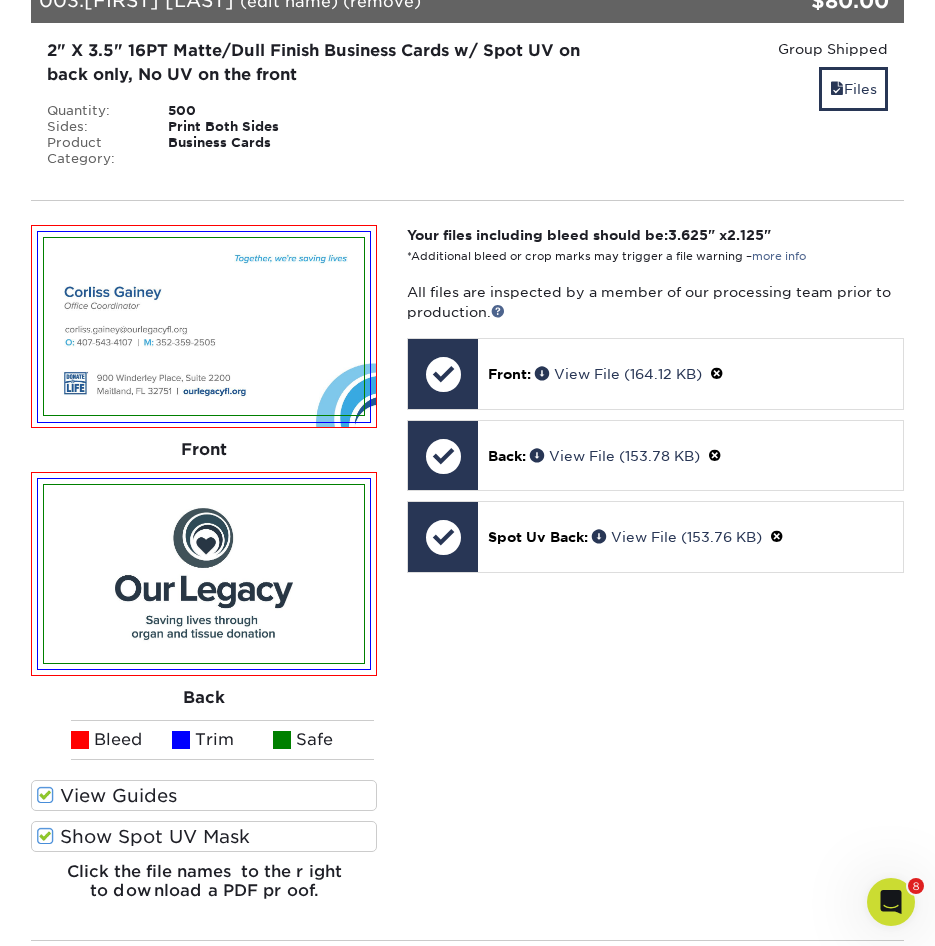 click on "Your files including bleed should be:  3.625 " x  2.125 "
*Additional bleed or crop marks may trigger a file warning –  more info
All files are inspected by a member of our processing team prior to production.
Front: Click to select or drag and drop the file here.
Choose file
Front:   valery-bcd-front.tiff
0%
Front:    front-set1.pdf" at bounding box center (655, 570) 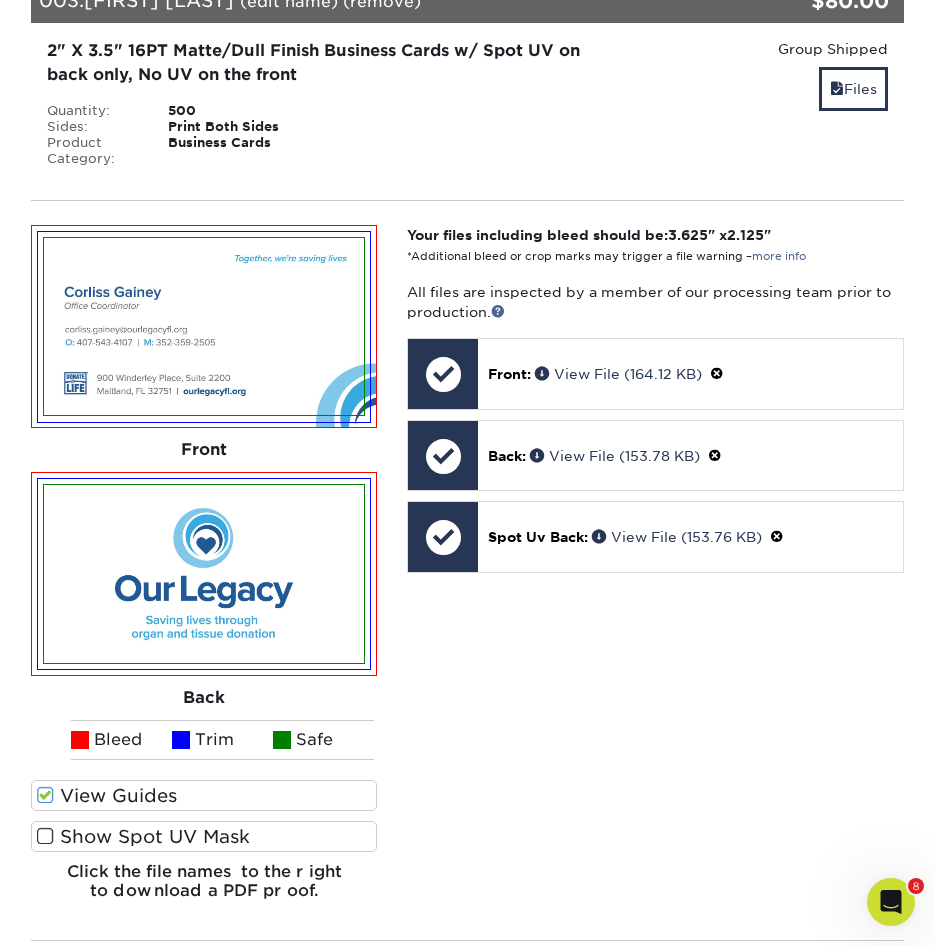click at bounding box center (45, 836) 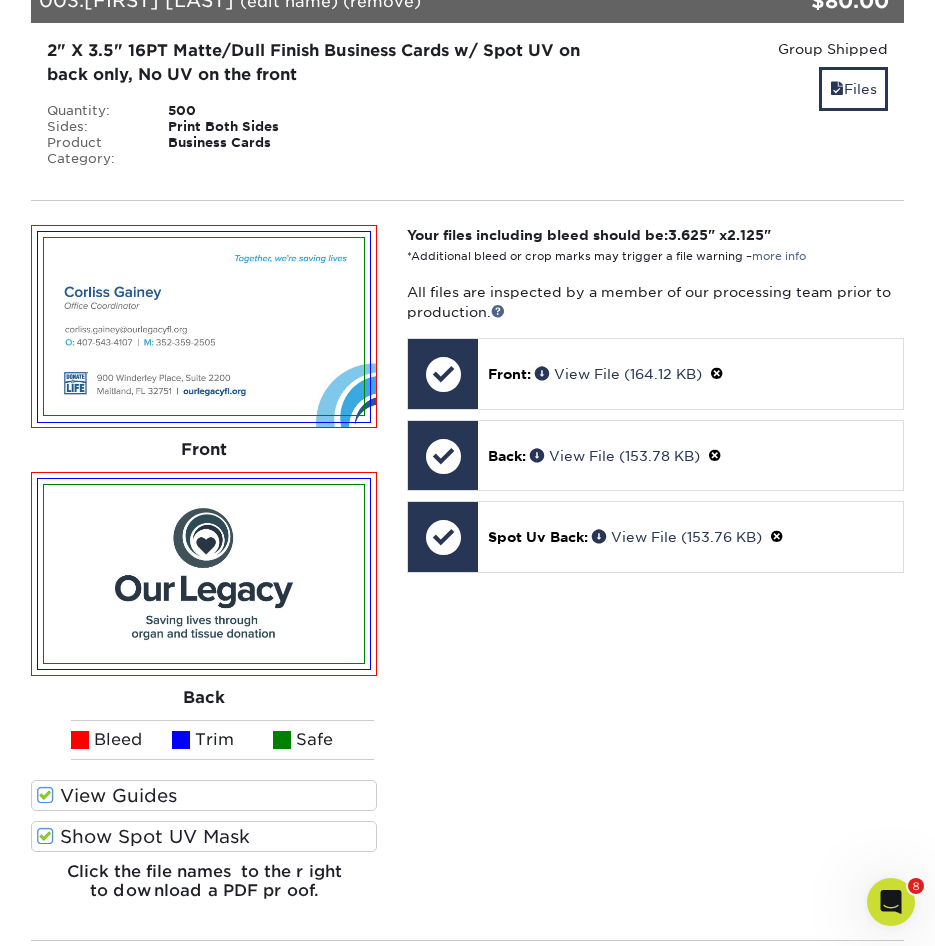click at bounding box center (45, 836) 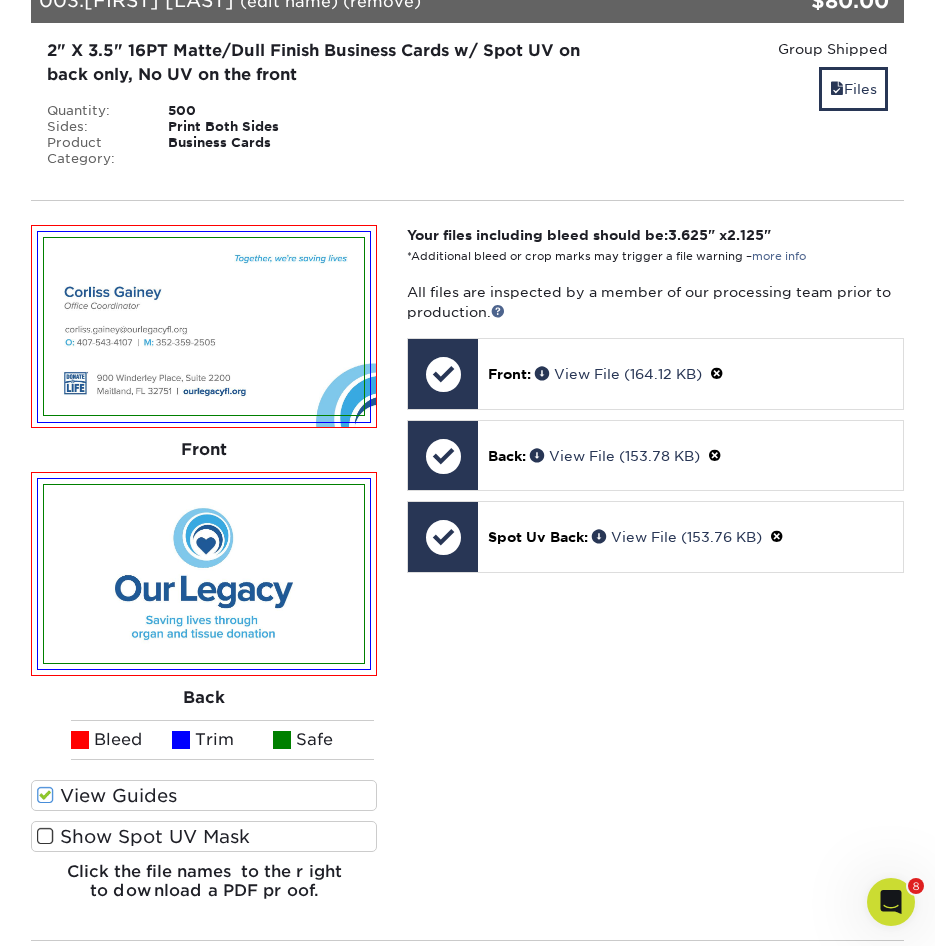 click at bounding box center (45, 836) 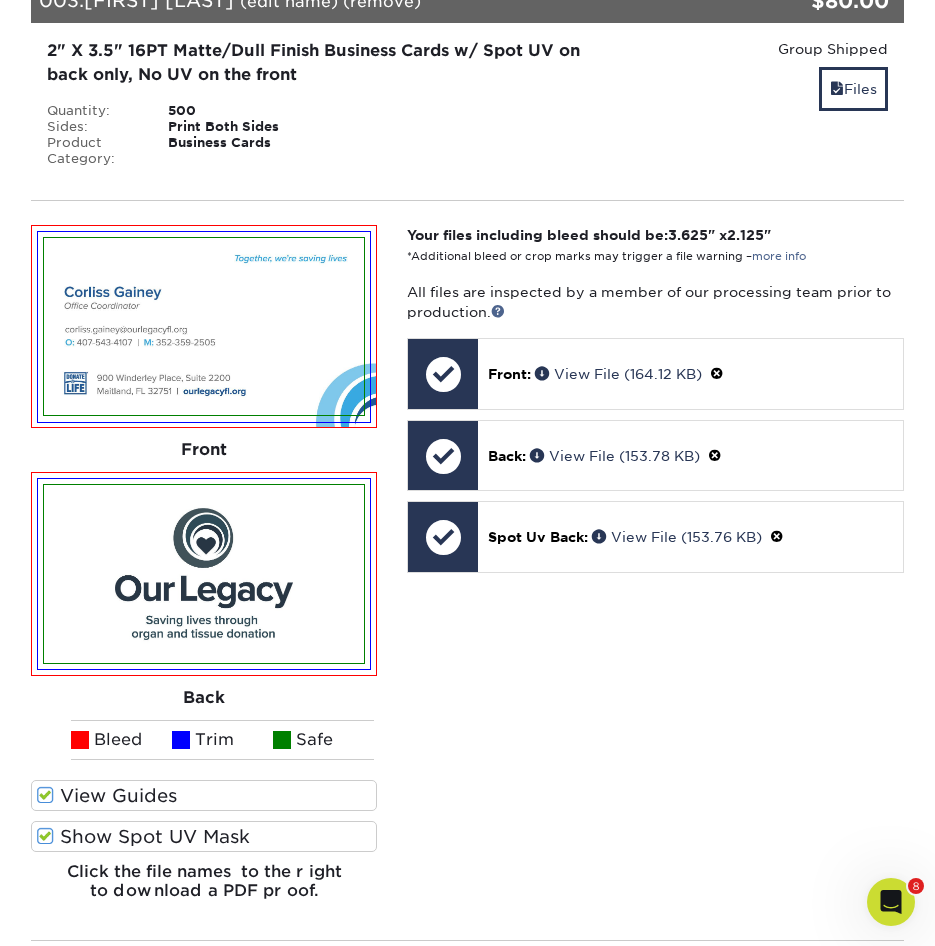 click on "Your files including bleed should be:  3.625 " x  2.125 "
*Additional bleed or crop marks may trigger a file warning –  more info
All files are inspected by a member of our processing team prior to production.
Front: Click to select or drag and drop the file here.
Choose file
Front:   valery-bcd-front.tiff
0%
Front:    front-set1.pdf" at bounding box center [655, 570] 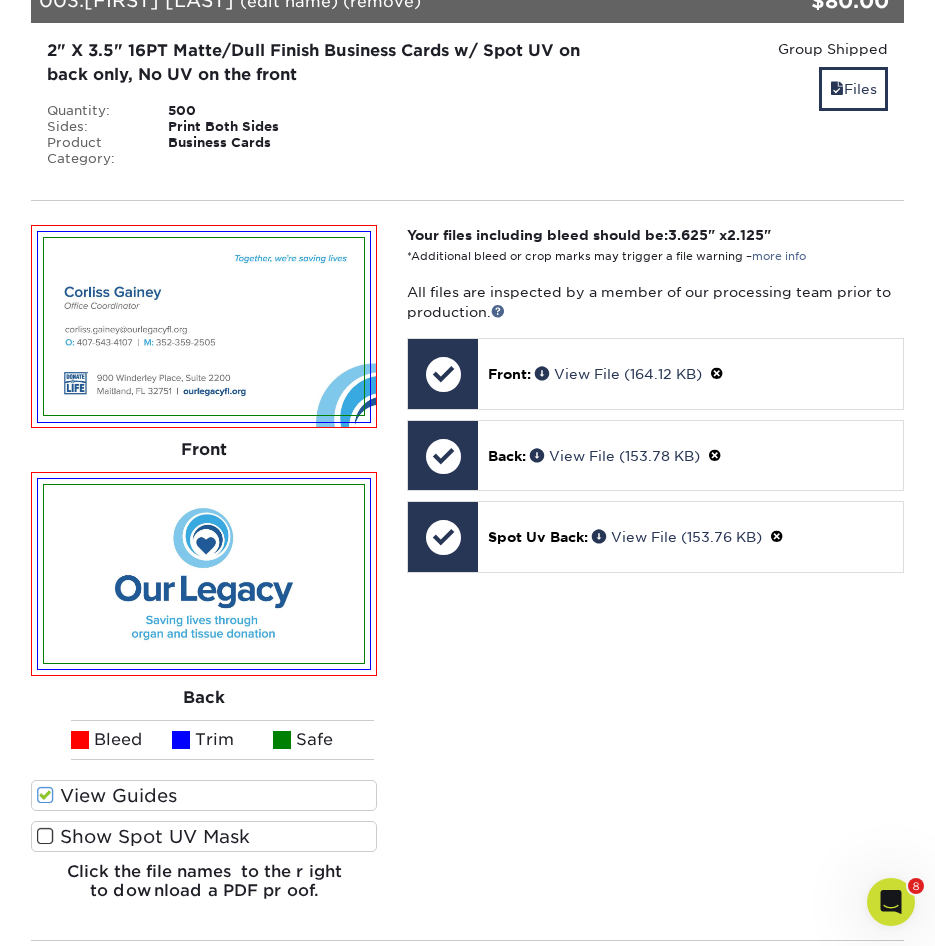 click at bounding box center (45, 836) 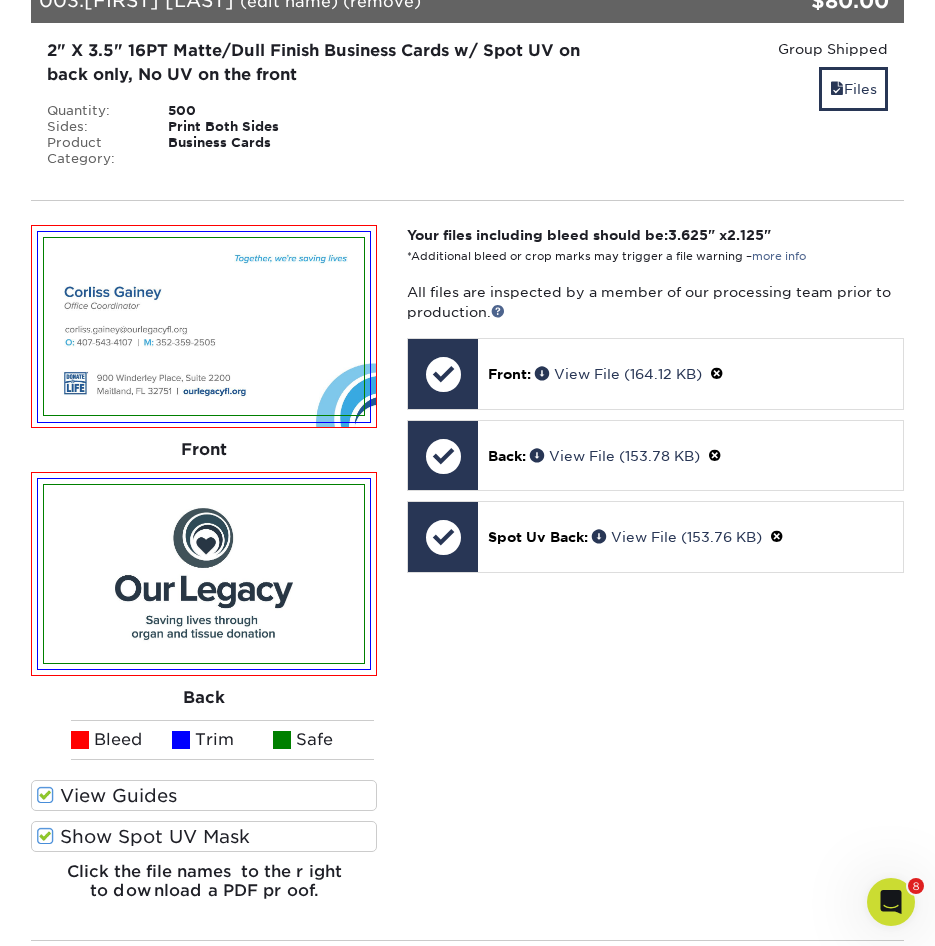 click at bounding box center [45, 836] 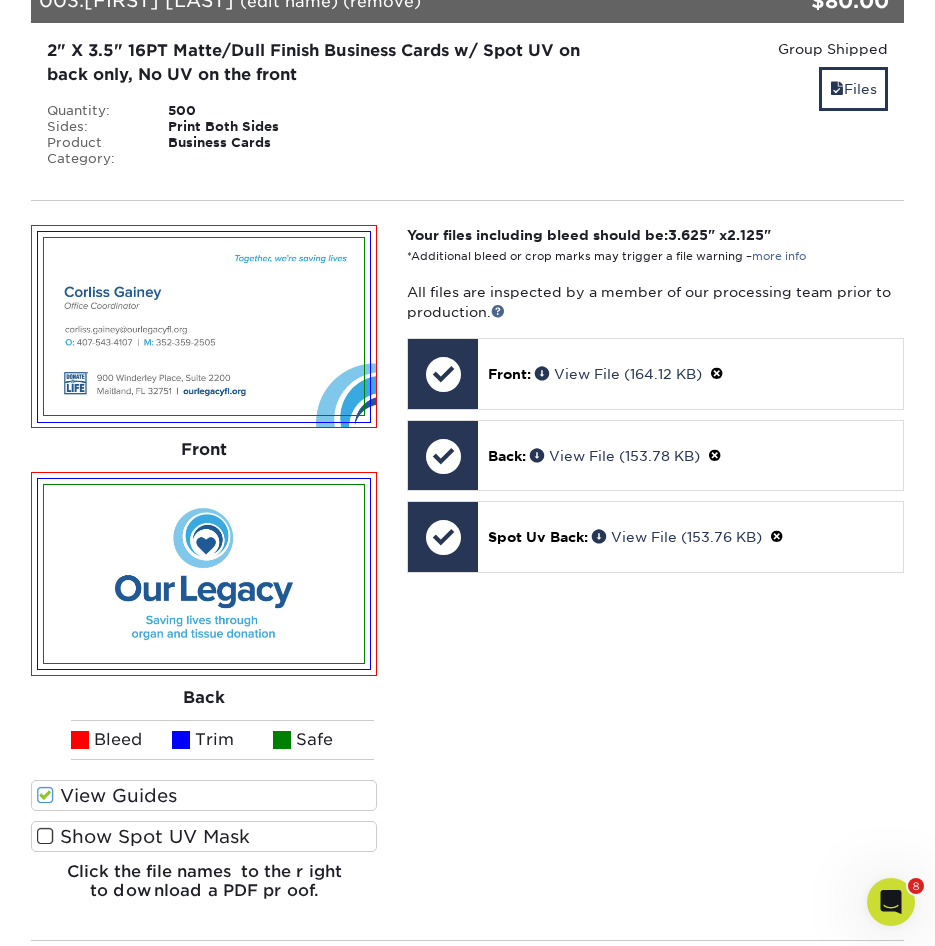 click at bounding box center (45, 836) 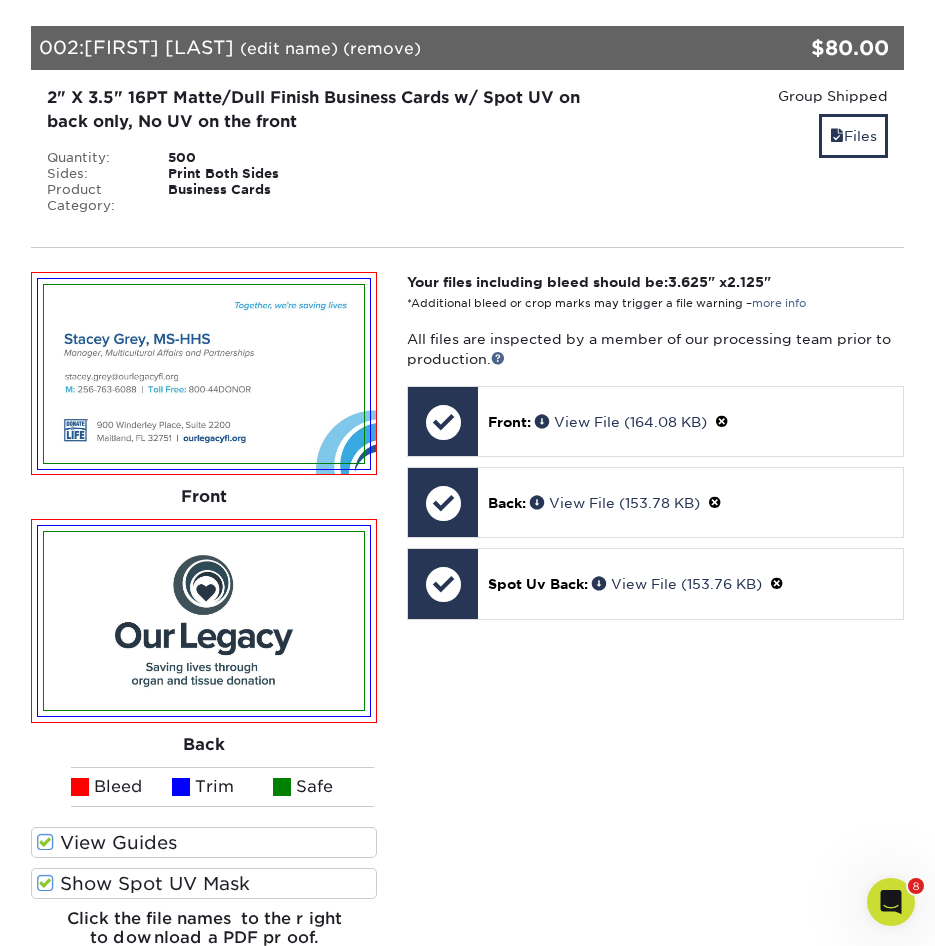 scroll, scrollTop: 1300, scrollLeft: 0, axis: vertical 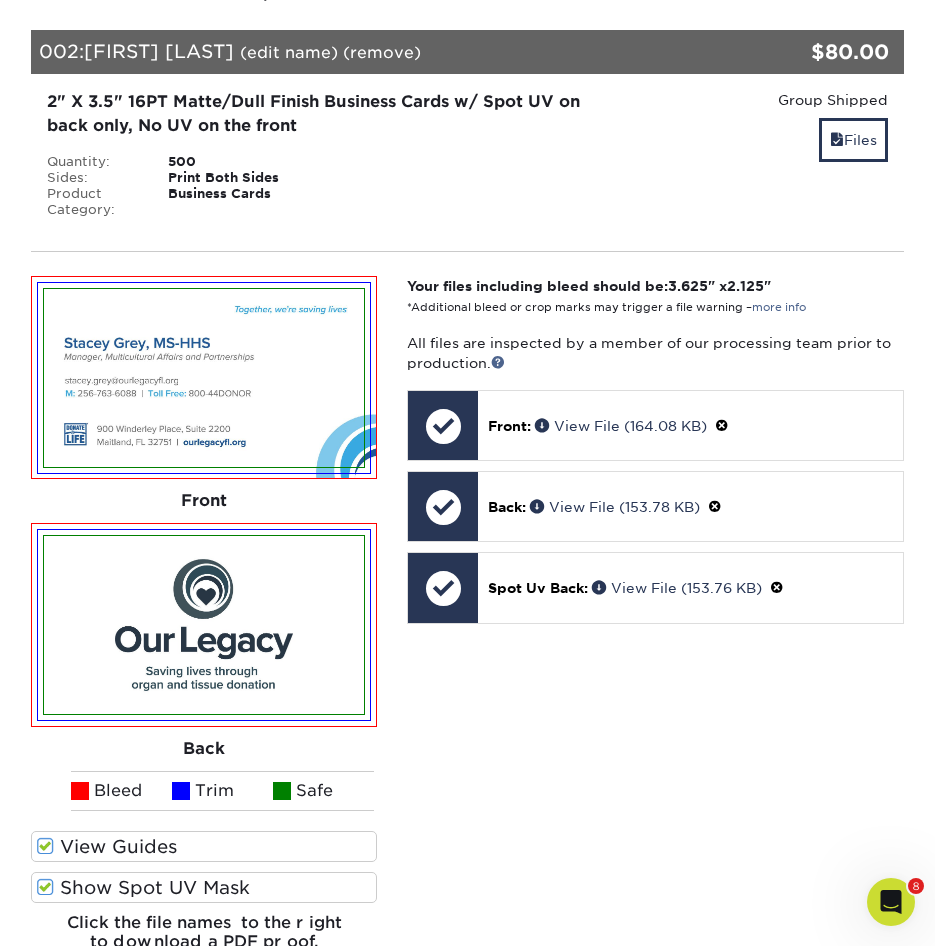 click at bounding box center (45, 887) 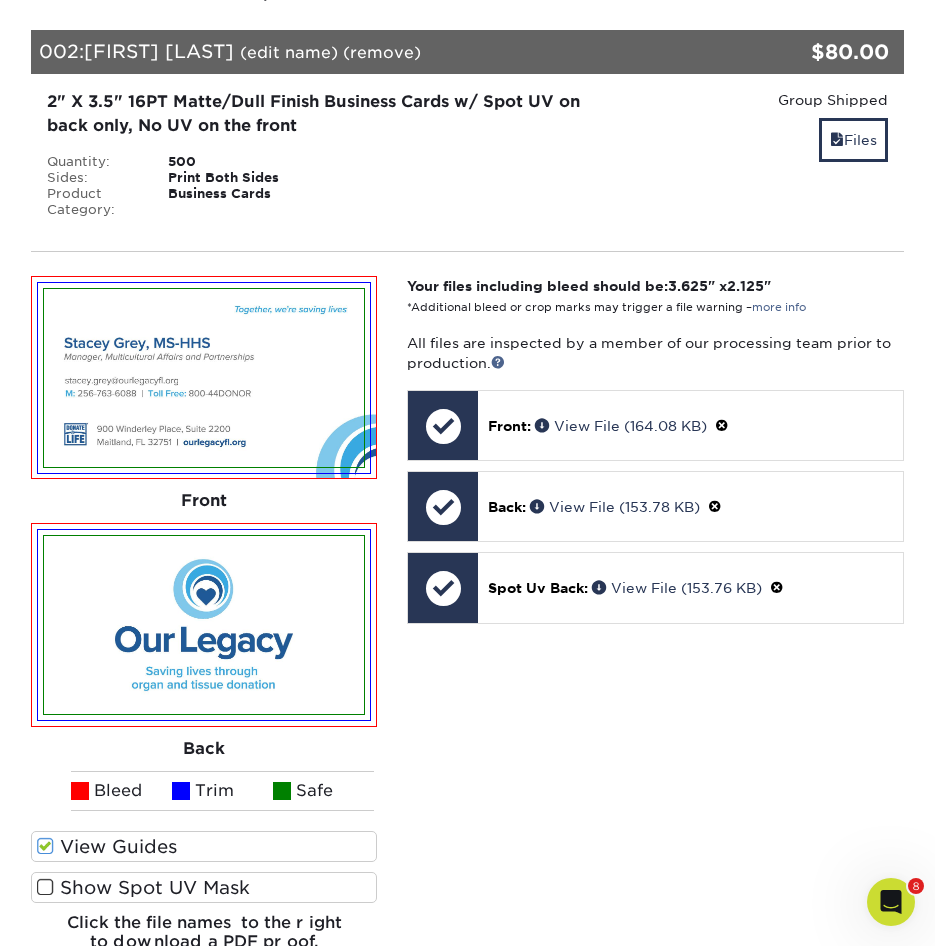 click at bounding box center (45, 887) 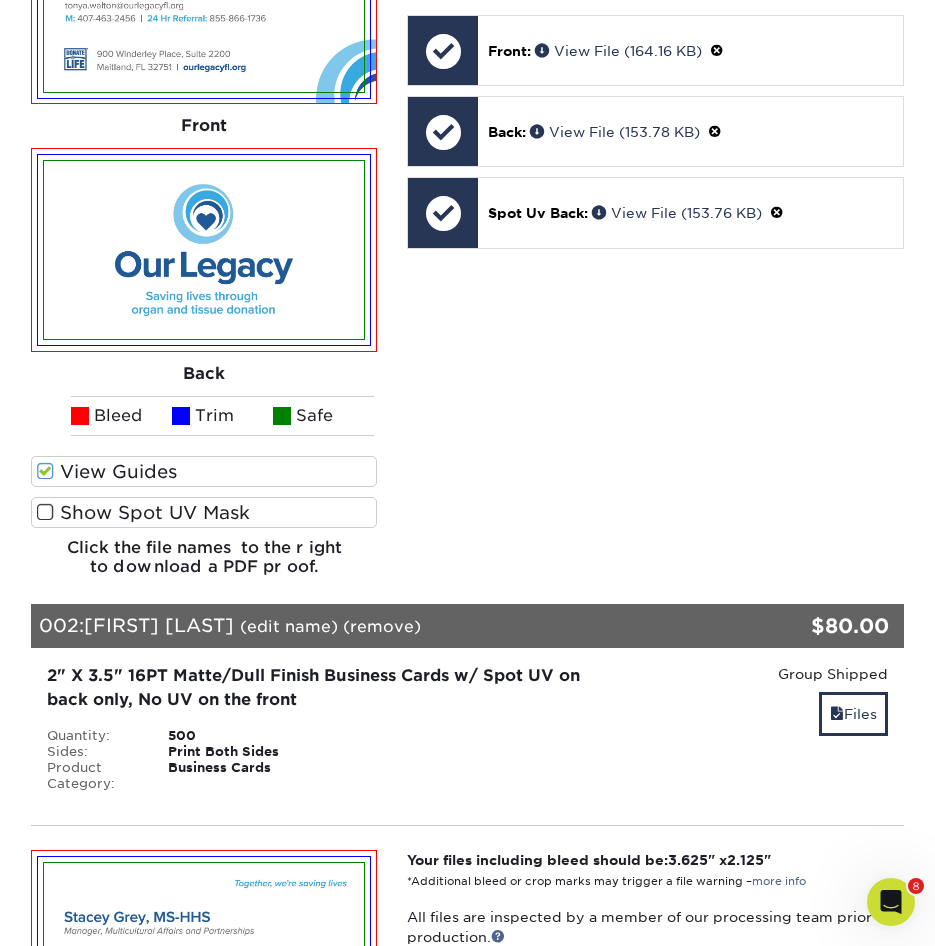 scroll, scrollTop: 700, scrollLeft: 0, axis: vertical 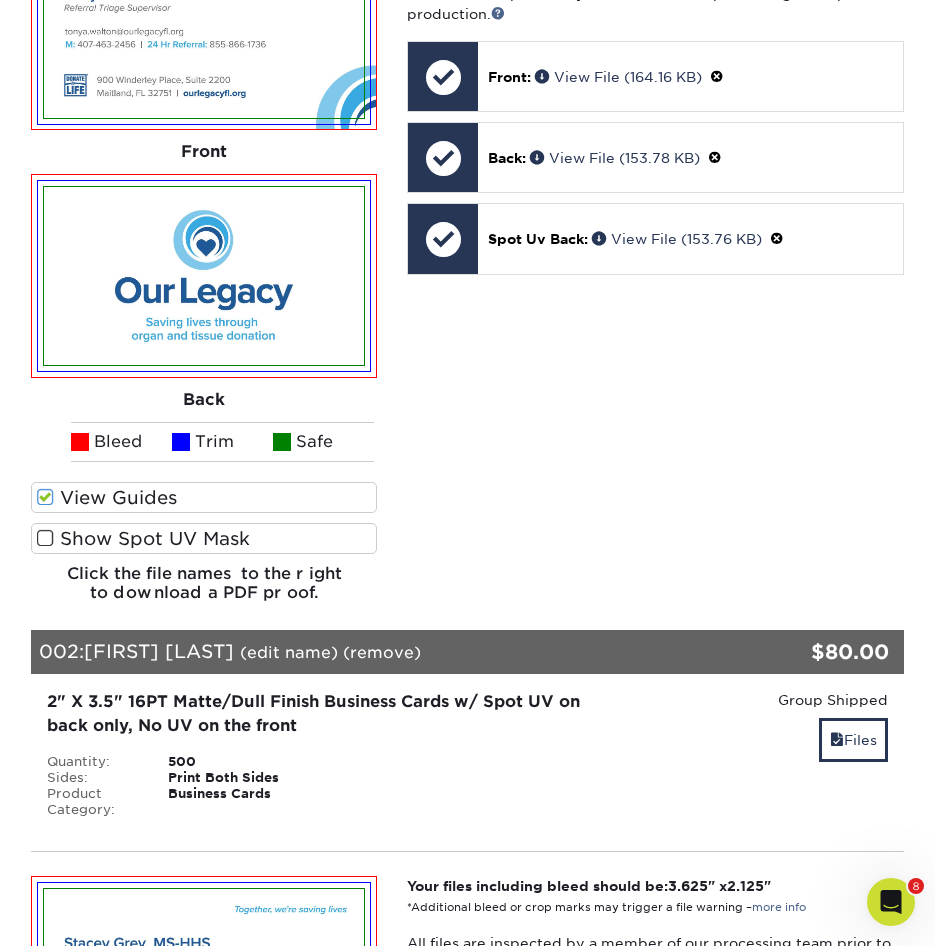 click at bounding box center (45, 538) 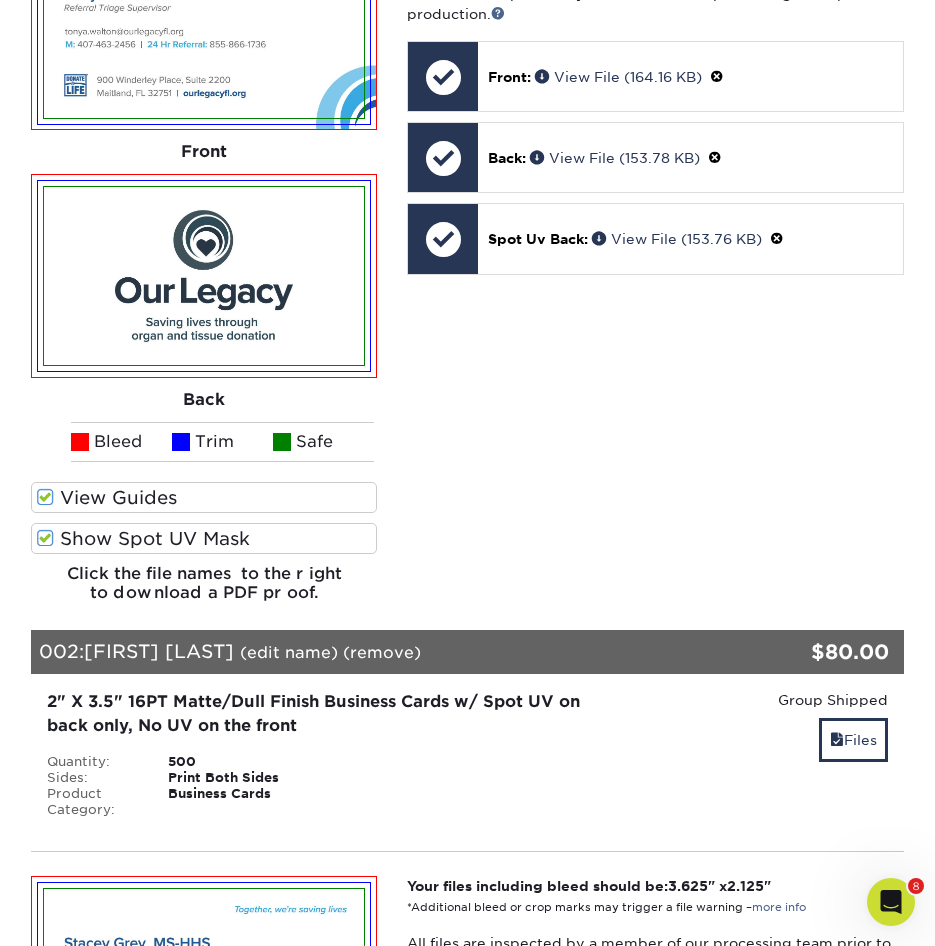 click at bounding box center [45, 538] 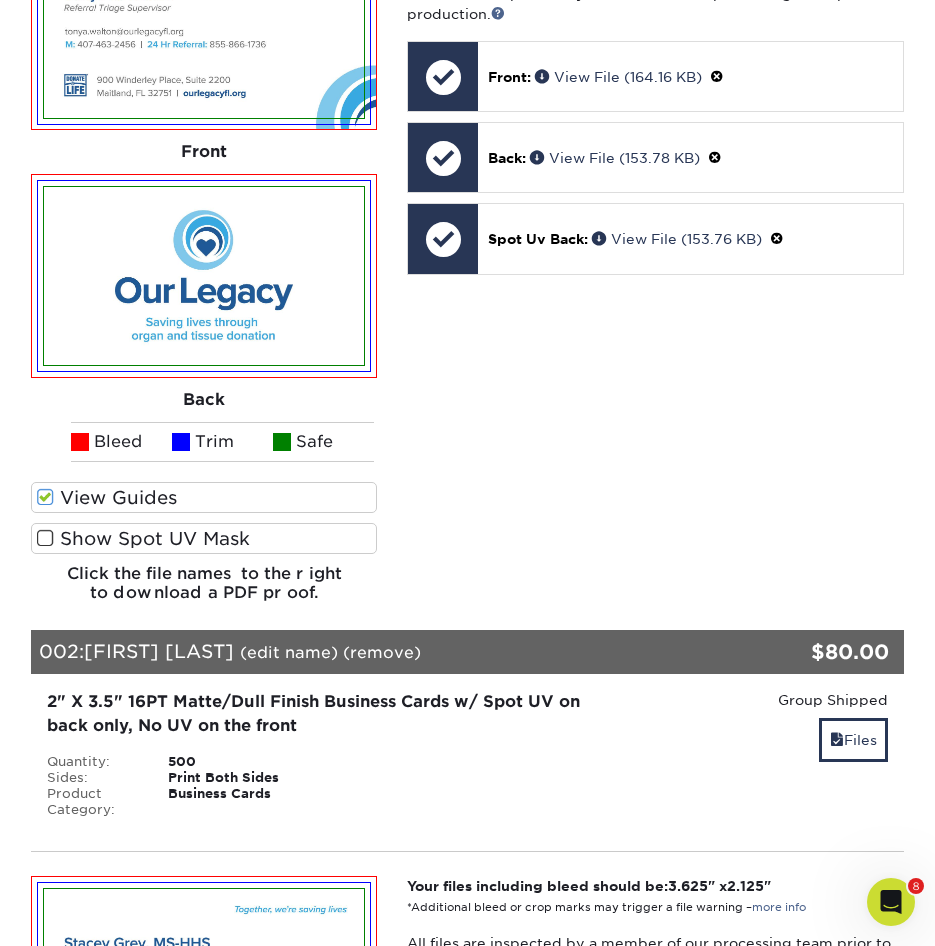 click at bounding box center (45, 538) 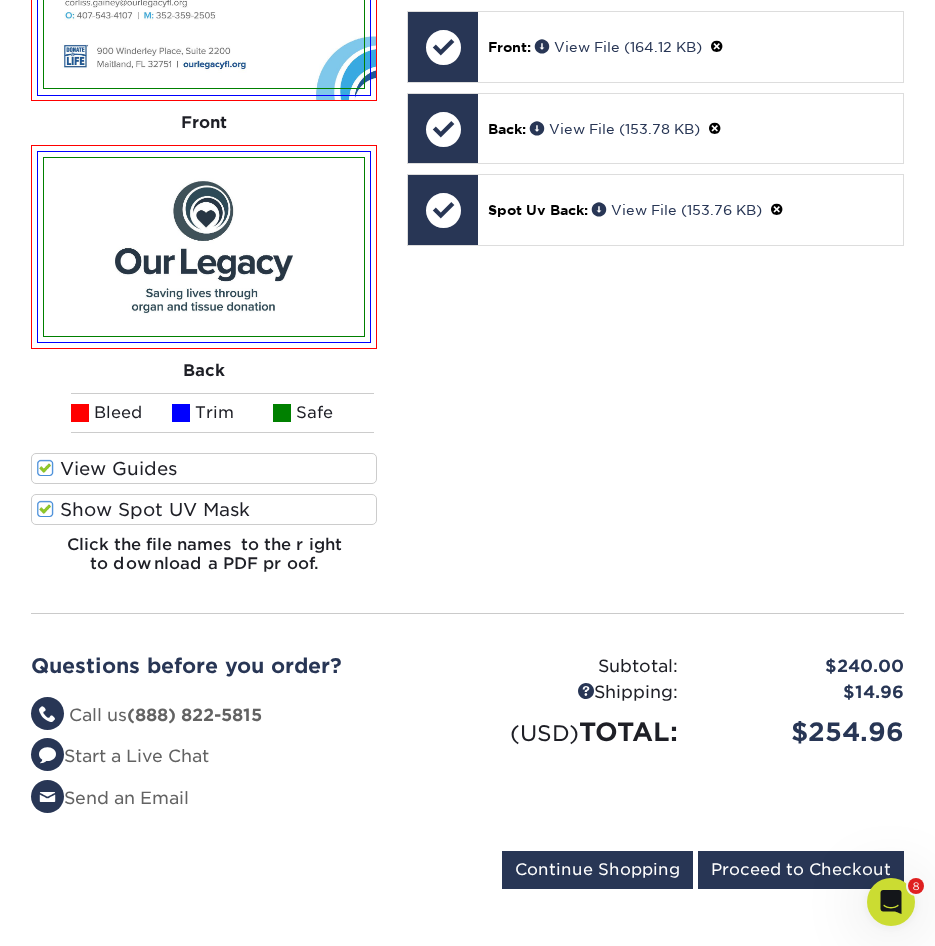 scroll, scrollTop: 2800, scrollLeft: 0, axis: vertical 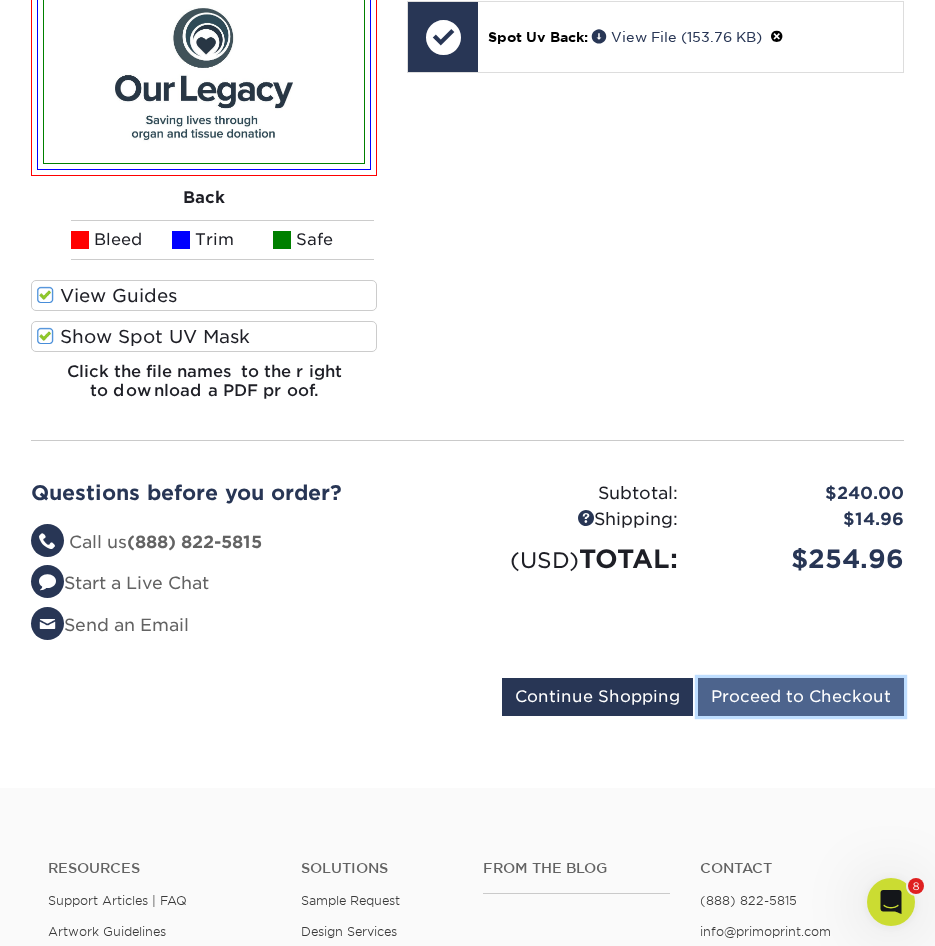 click on "Proceed to Checkout" at bounding box center [801, 697] 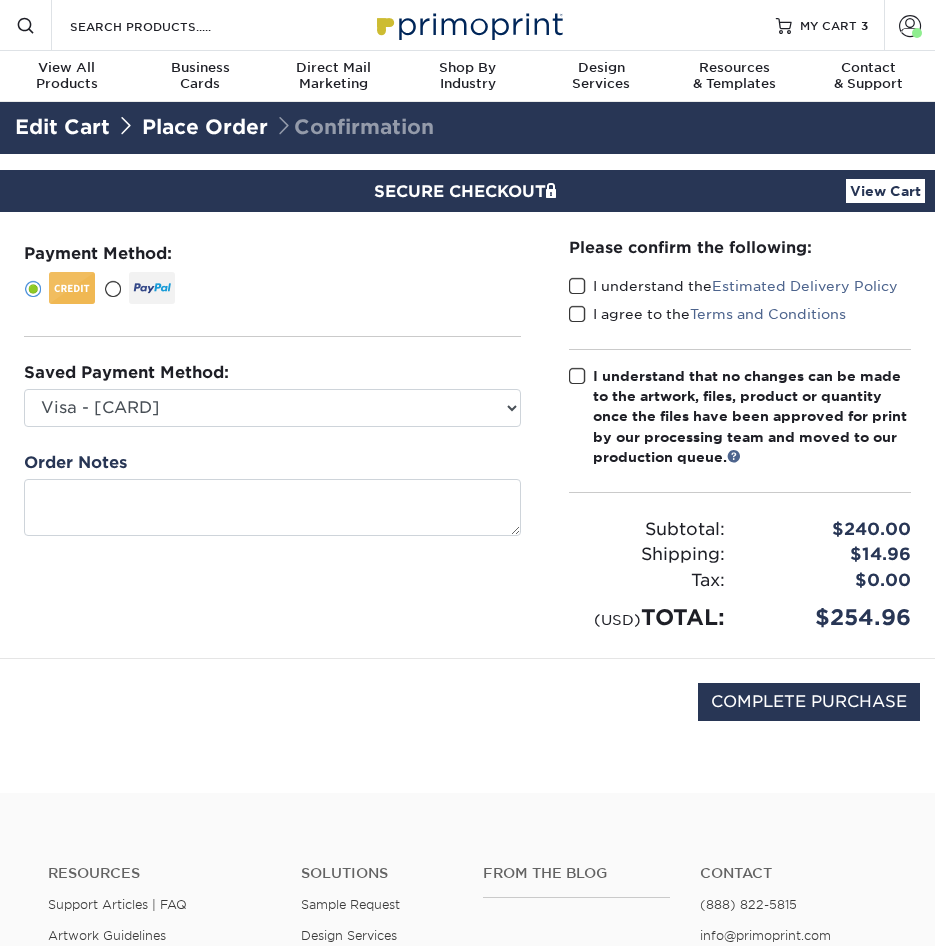 scroll, scrollTop: 0, scrollLeft: 0, axis: both 